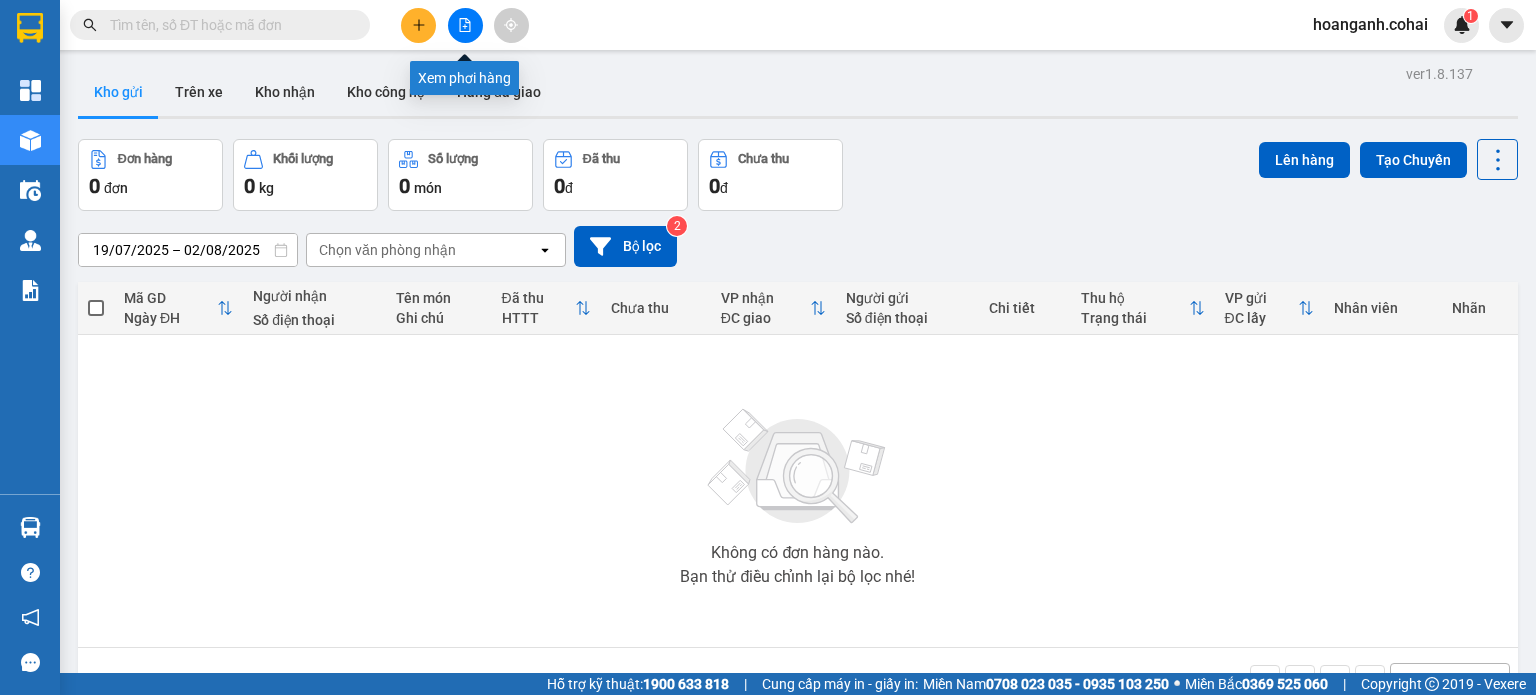 scroll, scrollTop: 0, scrollLeft: 0, axis: both 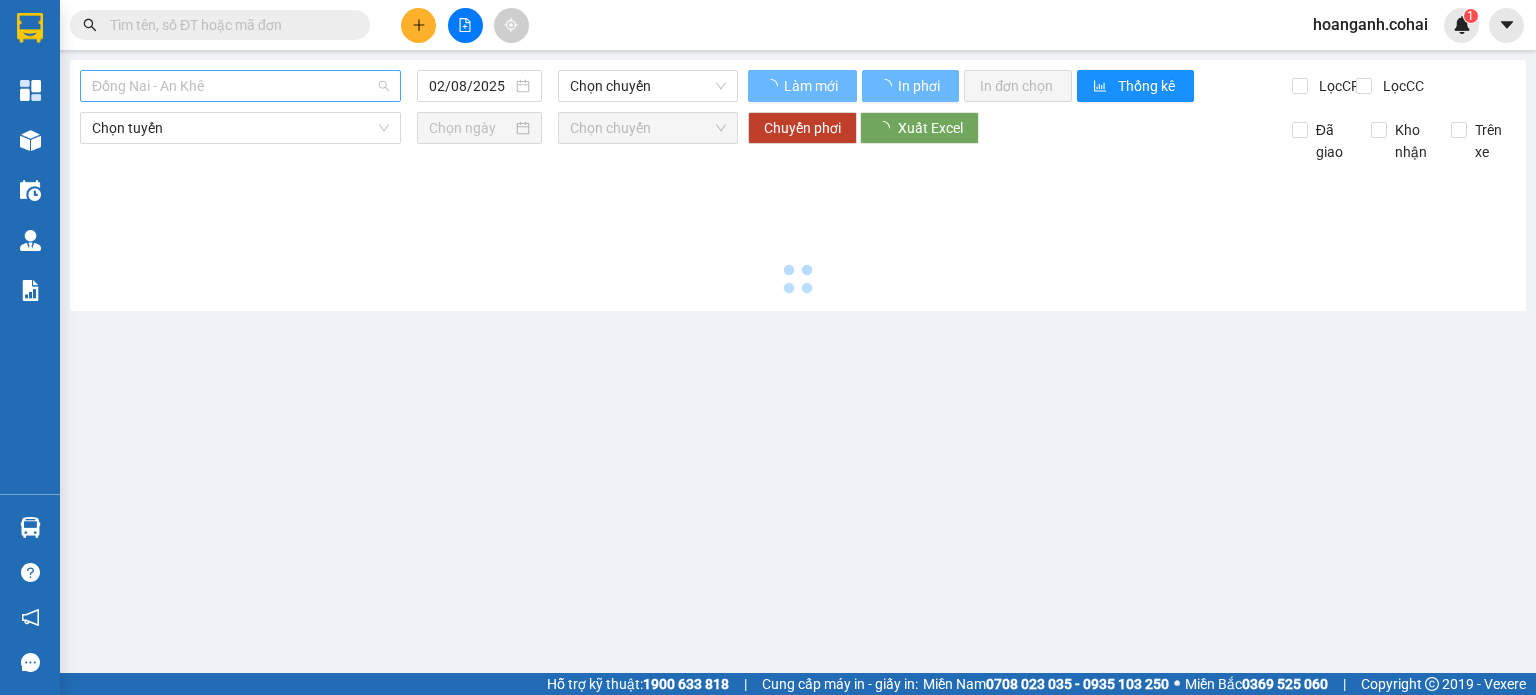 click on "Đồng Nai - An Khê" at bounding box center [240, 86] 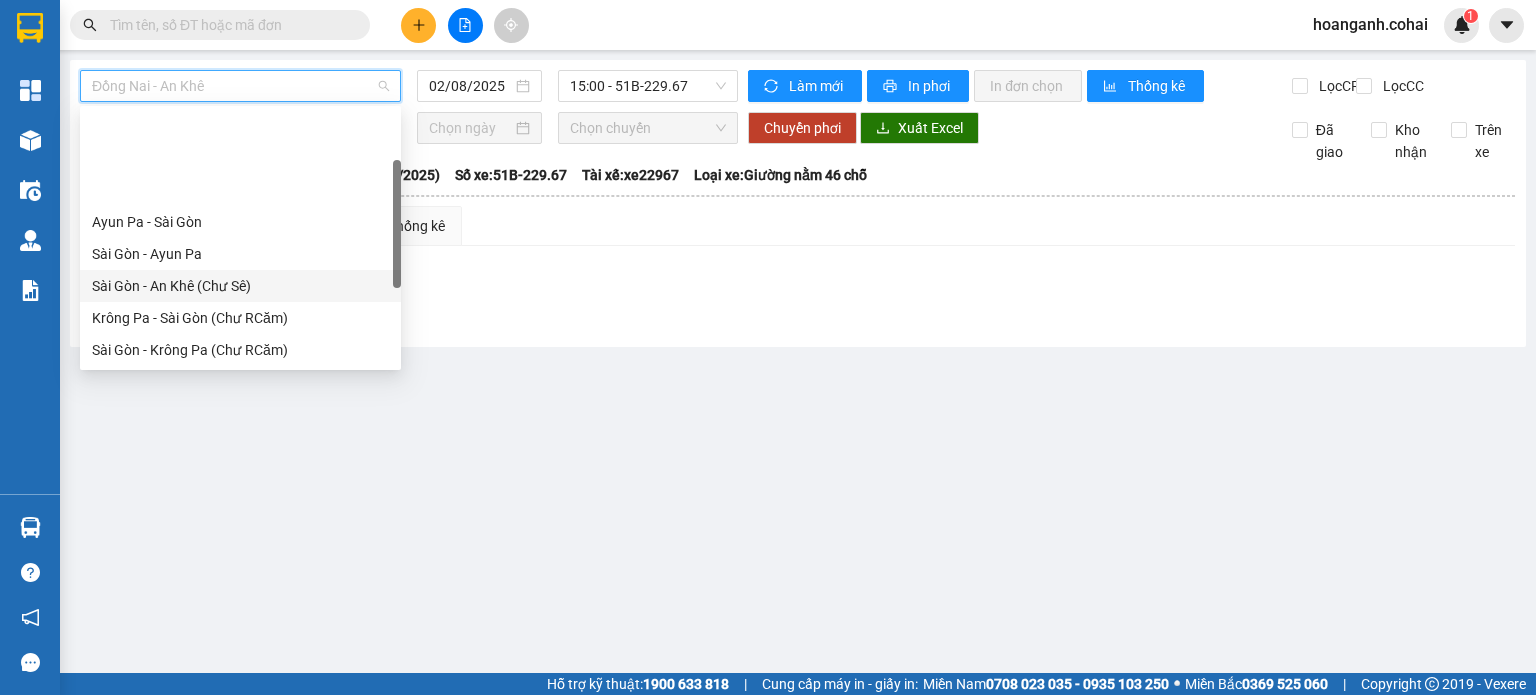 scroll, scrollTop: 280, scrollLeft: 0, axis: vertical 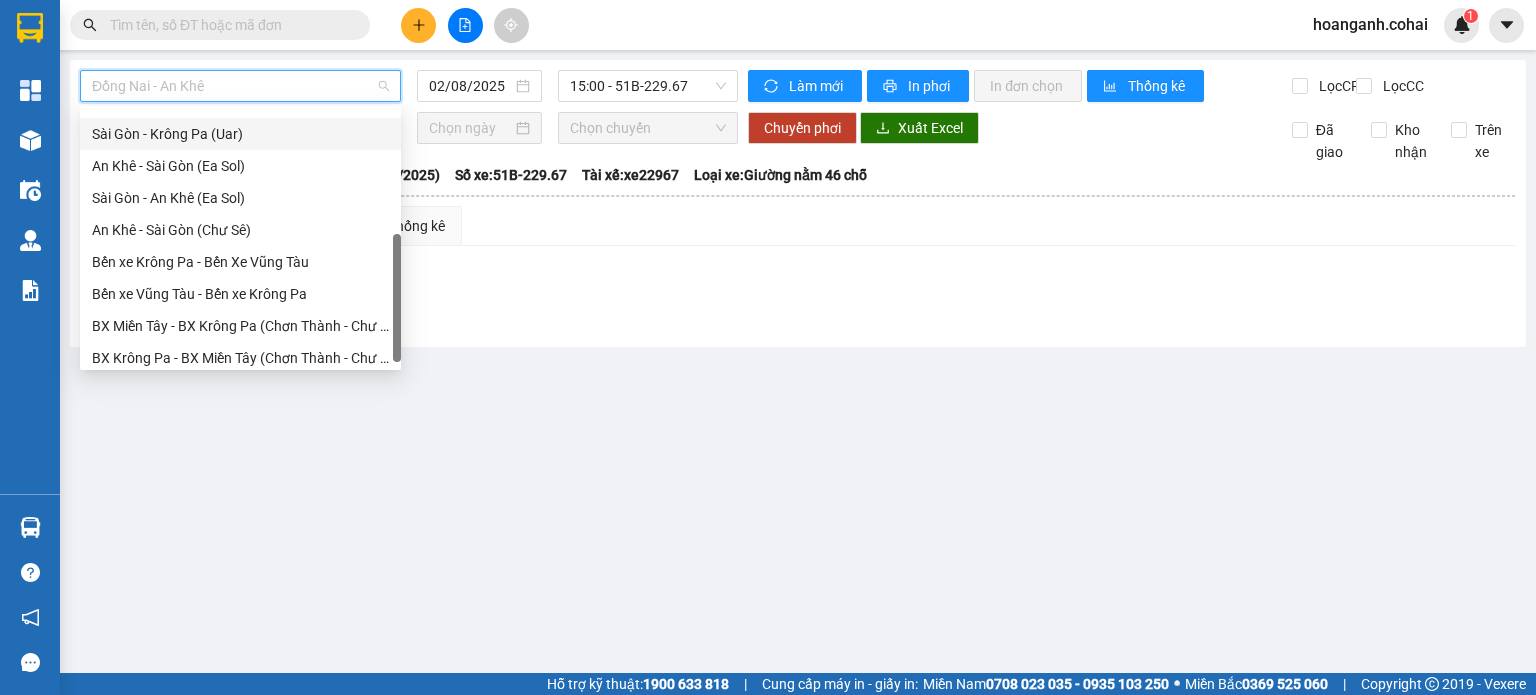 click on "Sài Gòn - Krông Pa (Uar)" at bounding box center [240, 134] 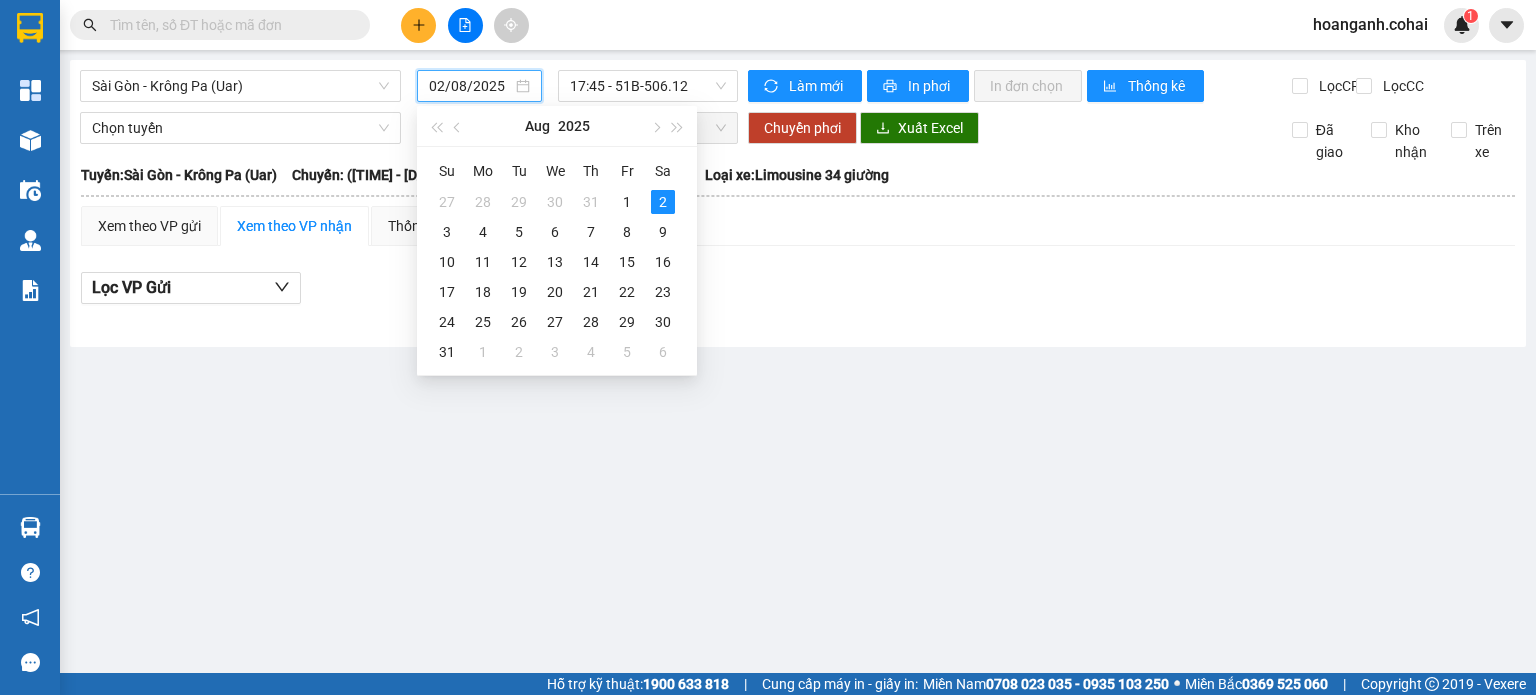 click on "02/08/2025" at bounding box center [470, 86] 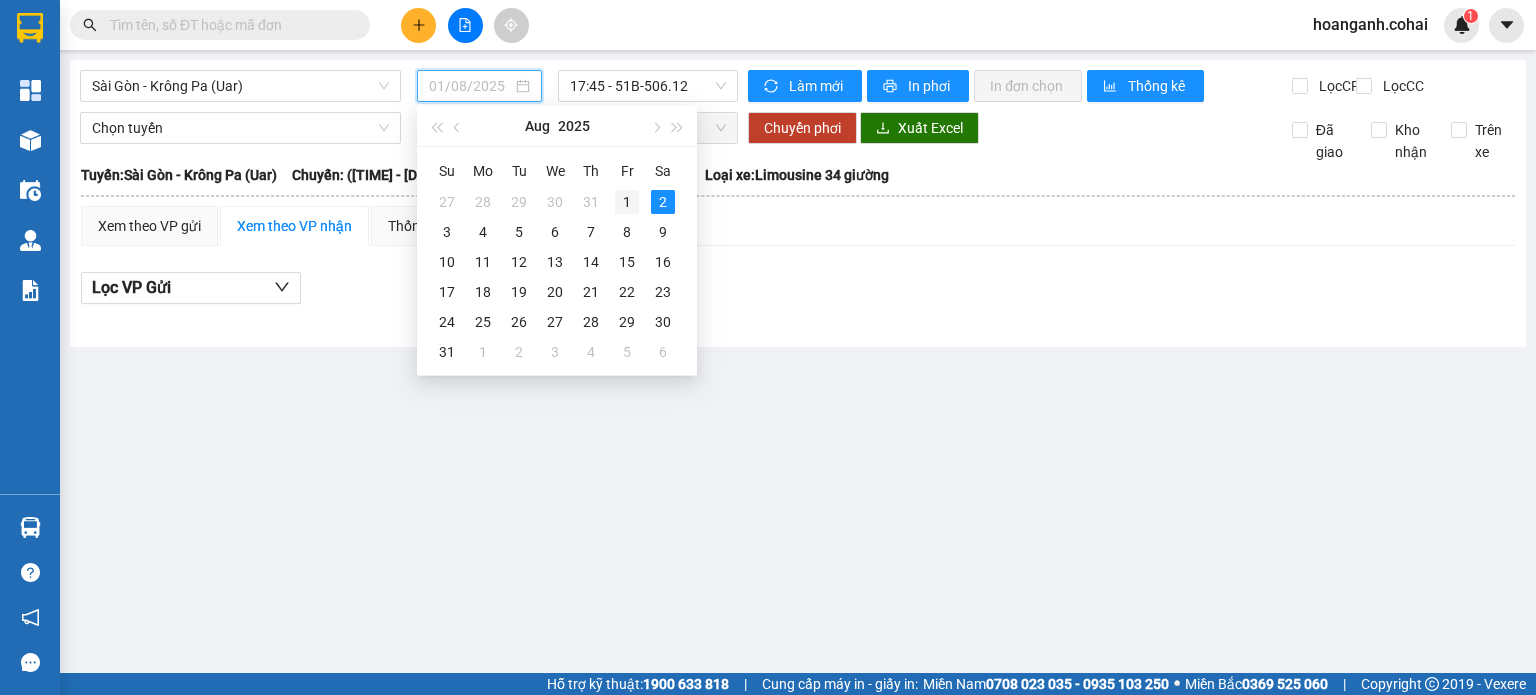 click on "1" at bounding box center (627, 202) 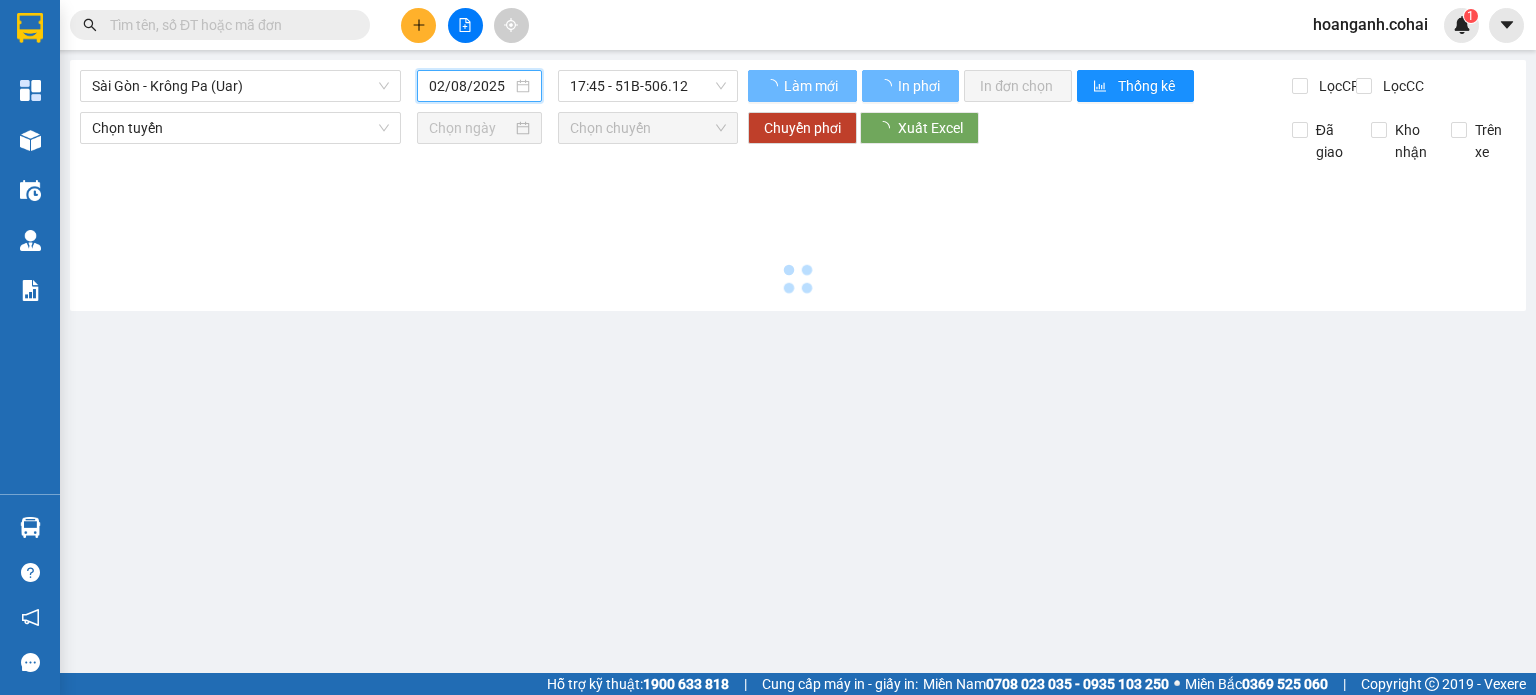 type on "01/08/2025" 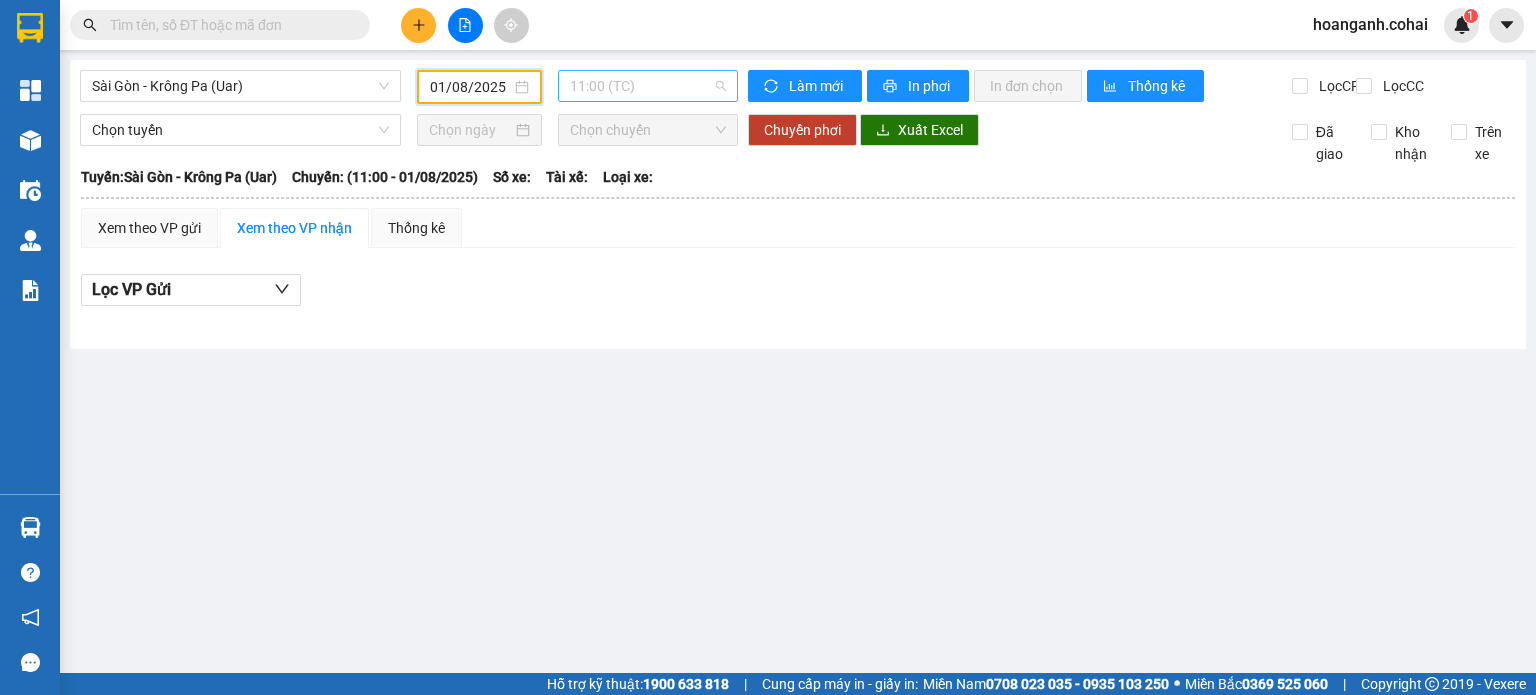 click on "11:00   (TC)" at bounding box center (648, 86) 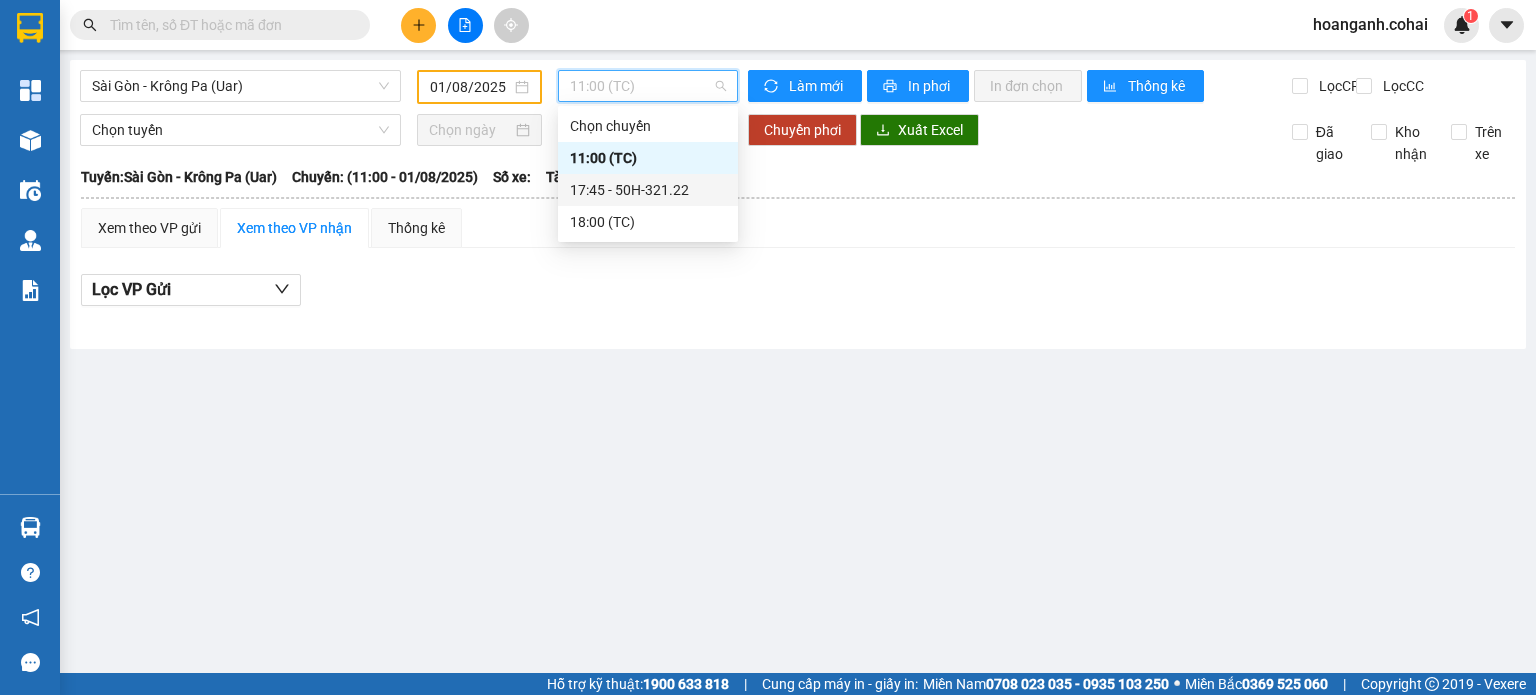 click on "17:45     - 50H-321.22" at bounding box center (648, 190) 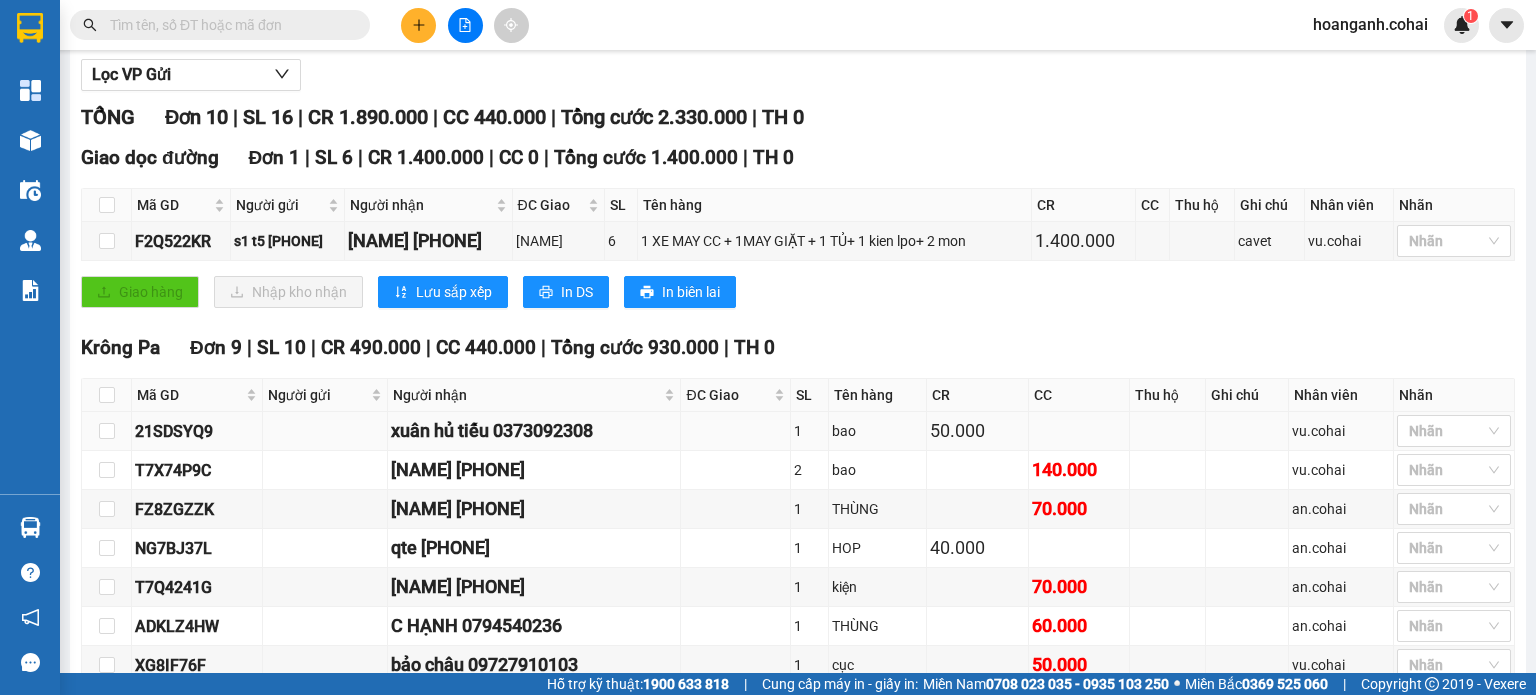 scroll, scrollTop: 415, scrollLeft: 0, axis: vertical 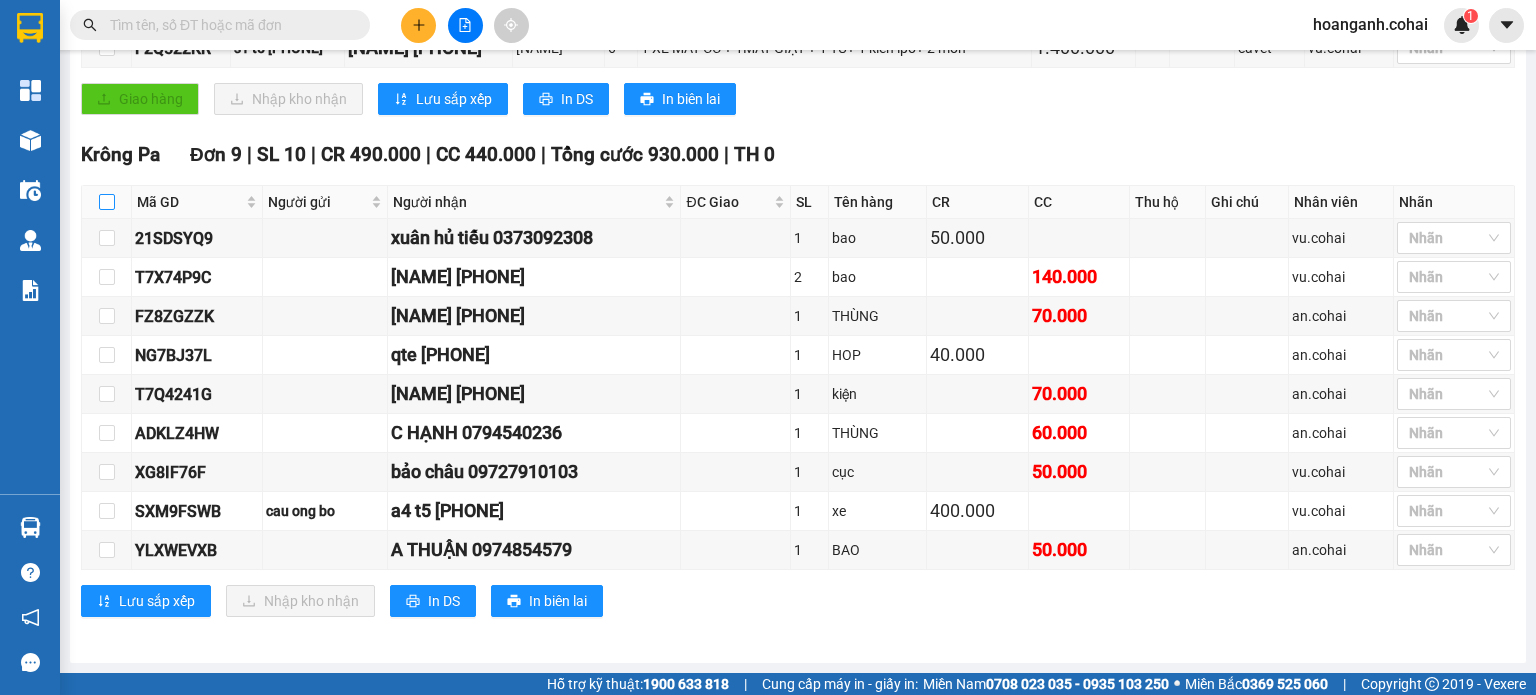 click at bounding box center (107, 202) 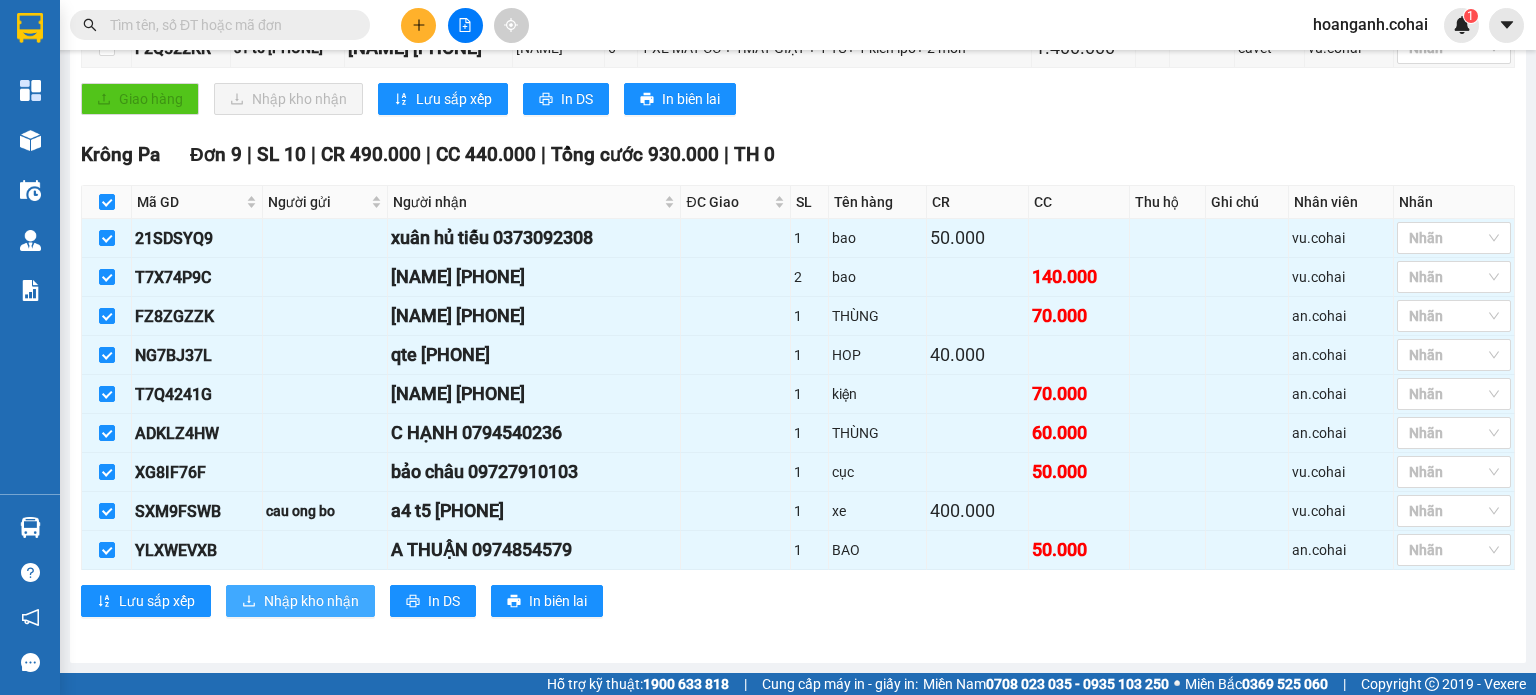 click on "Nhập kho nhận" at bounding box center (311, 601) 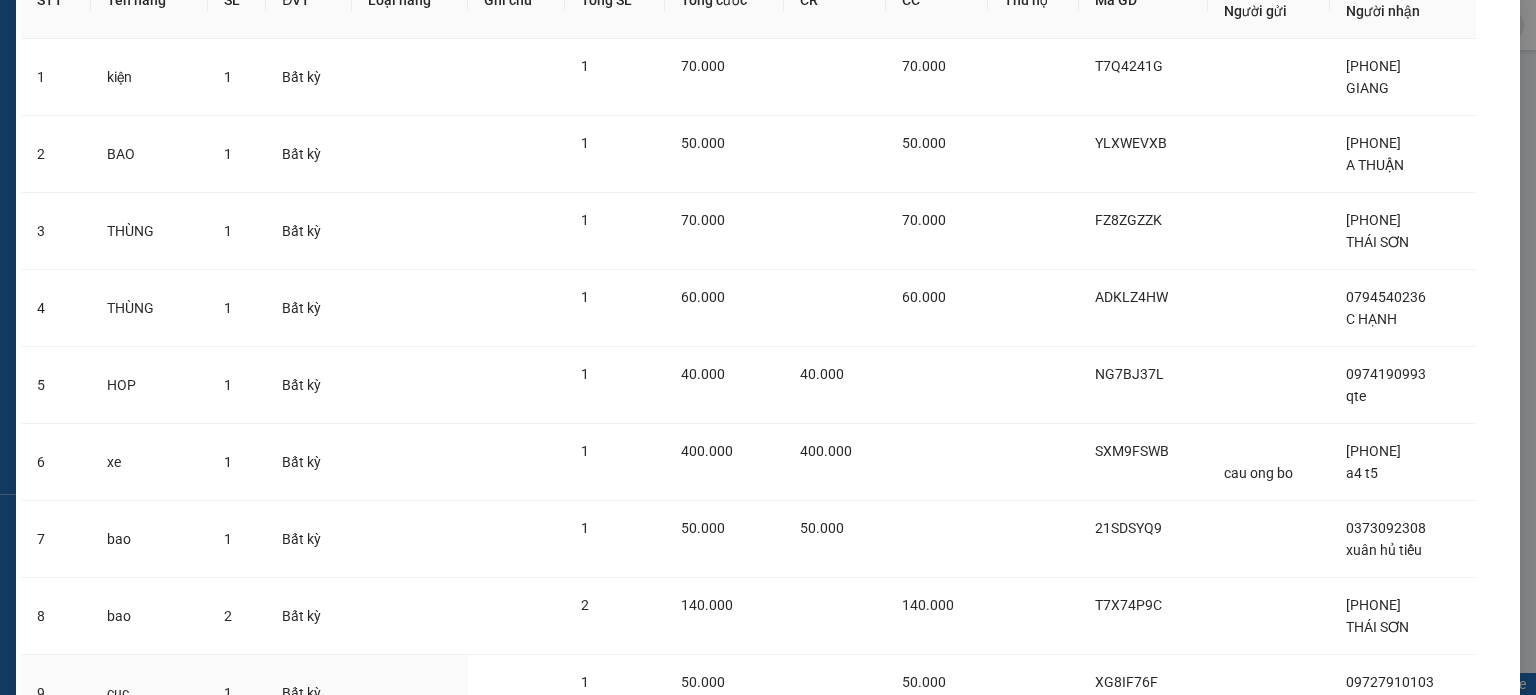 scroll, scrollTop: 300, scrollLeft: 0, axis: vertical 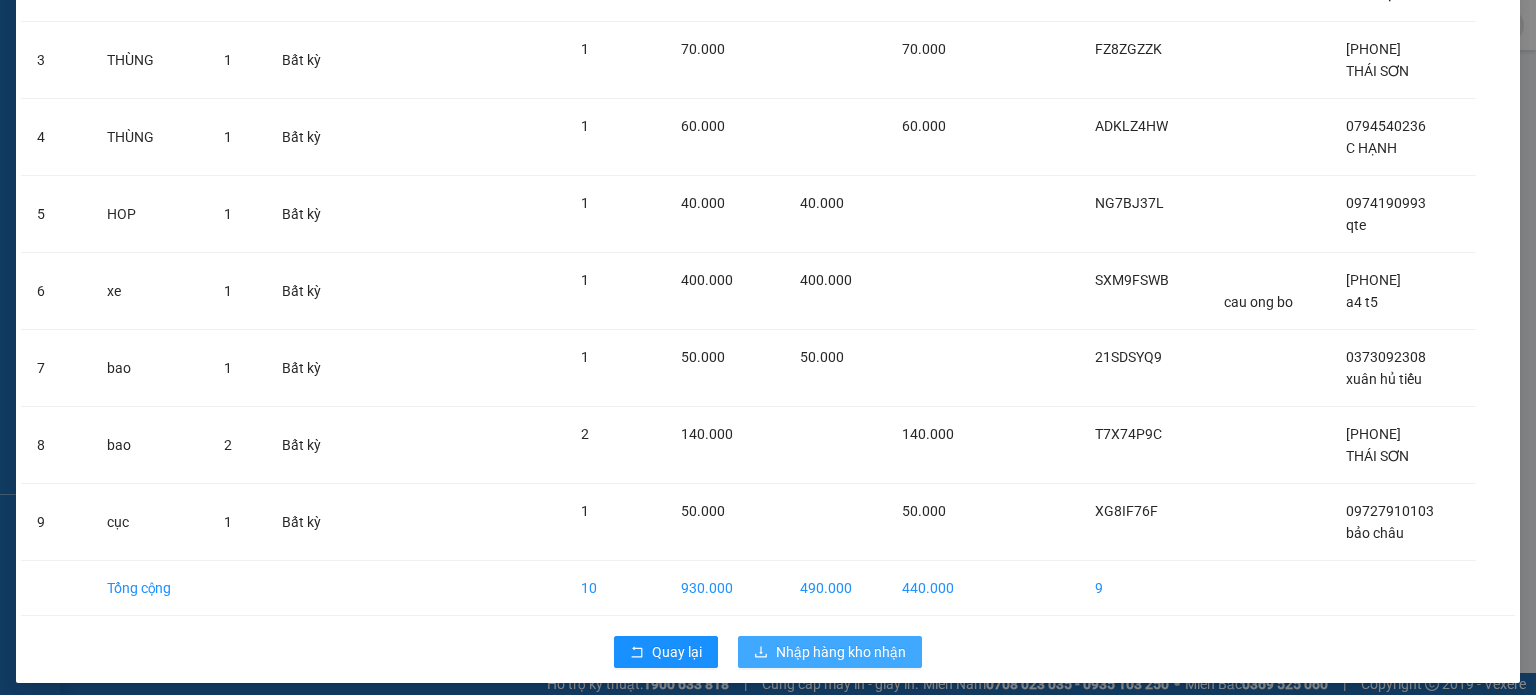 click on "Nhập hàng kho nhận" at bounding box center (841, 652) 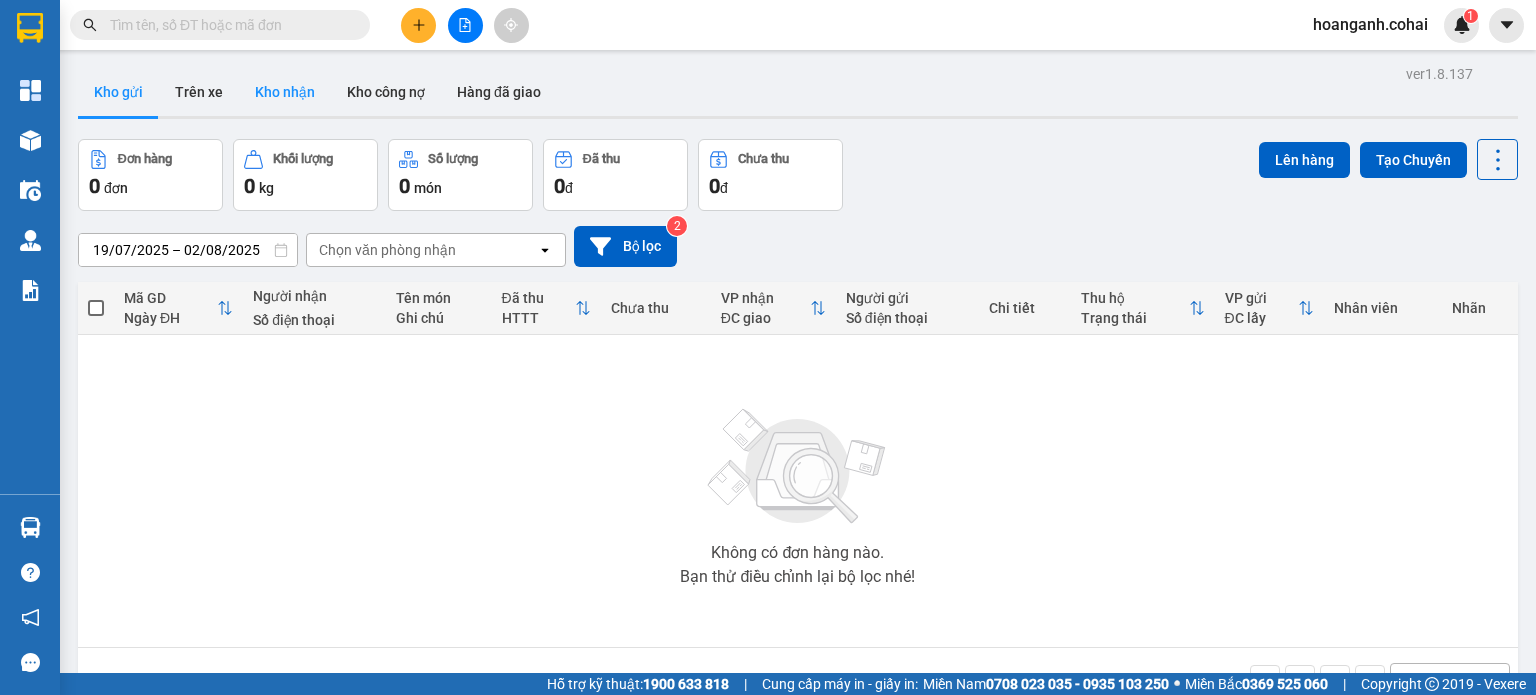 click on "Kho nhận" at bounding box center (285, 92) 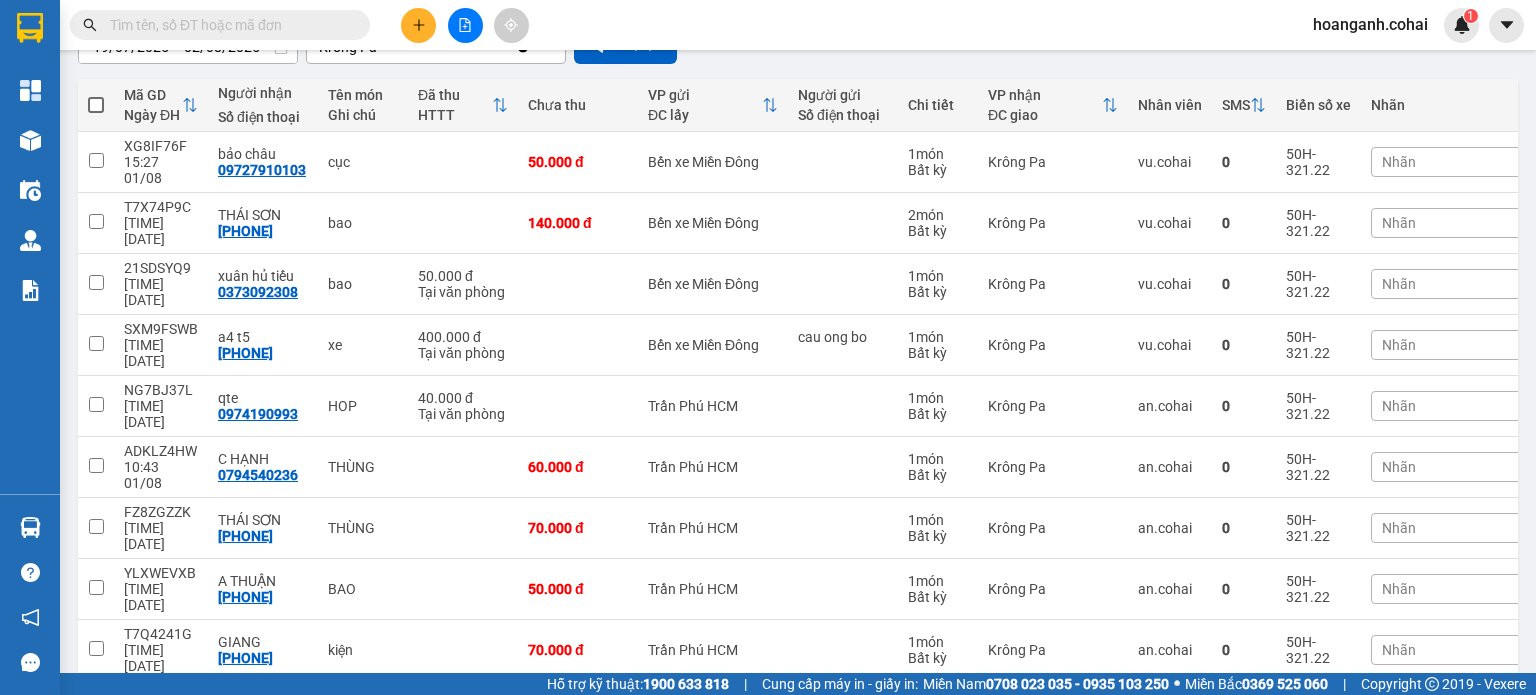 scroll, scrollTop: 204, scrollLeft: 0, axis: vertical 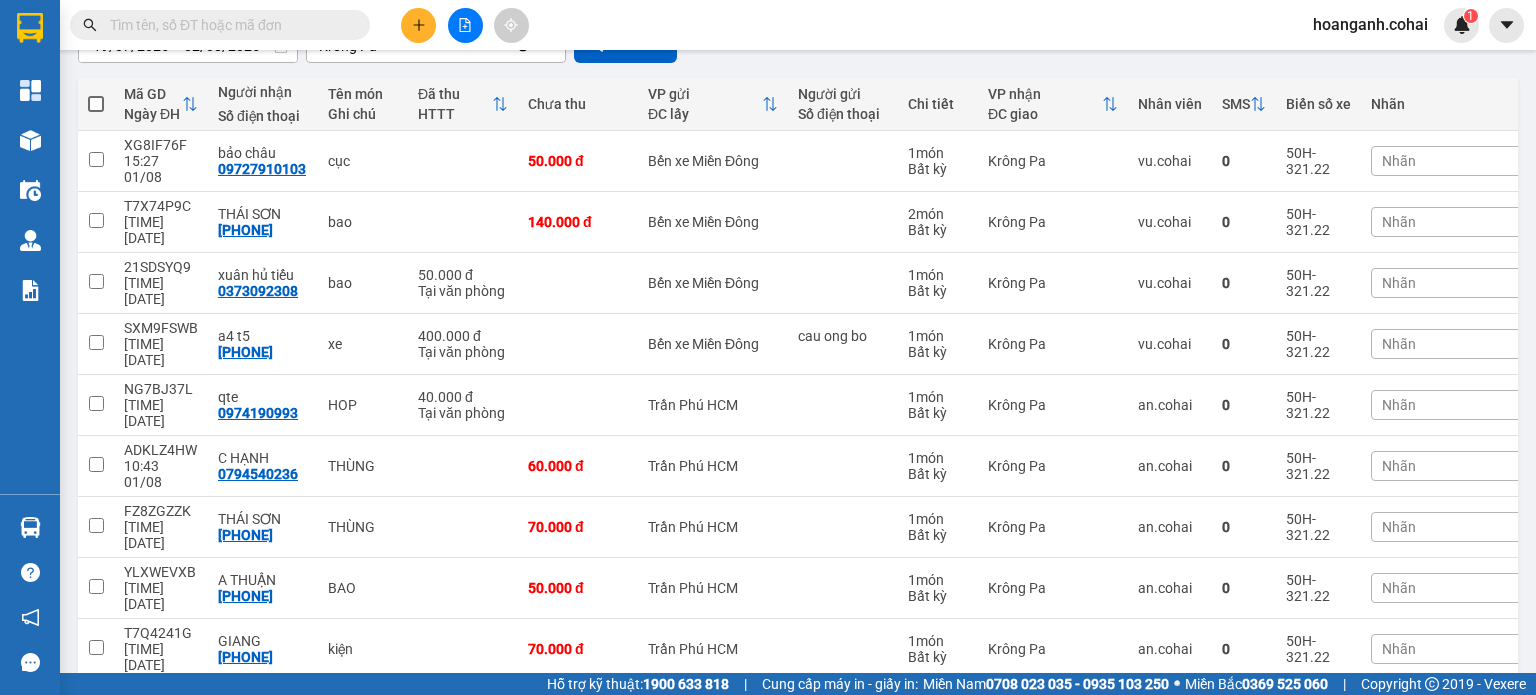 click on "2" at bounding box center [1300, 773] 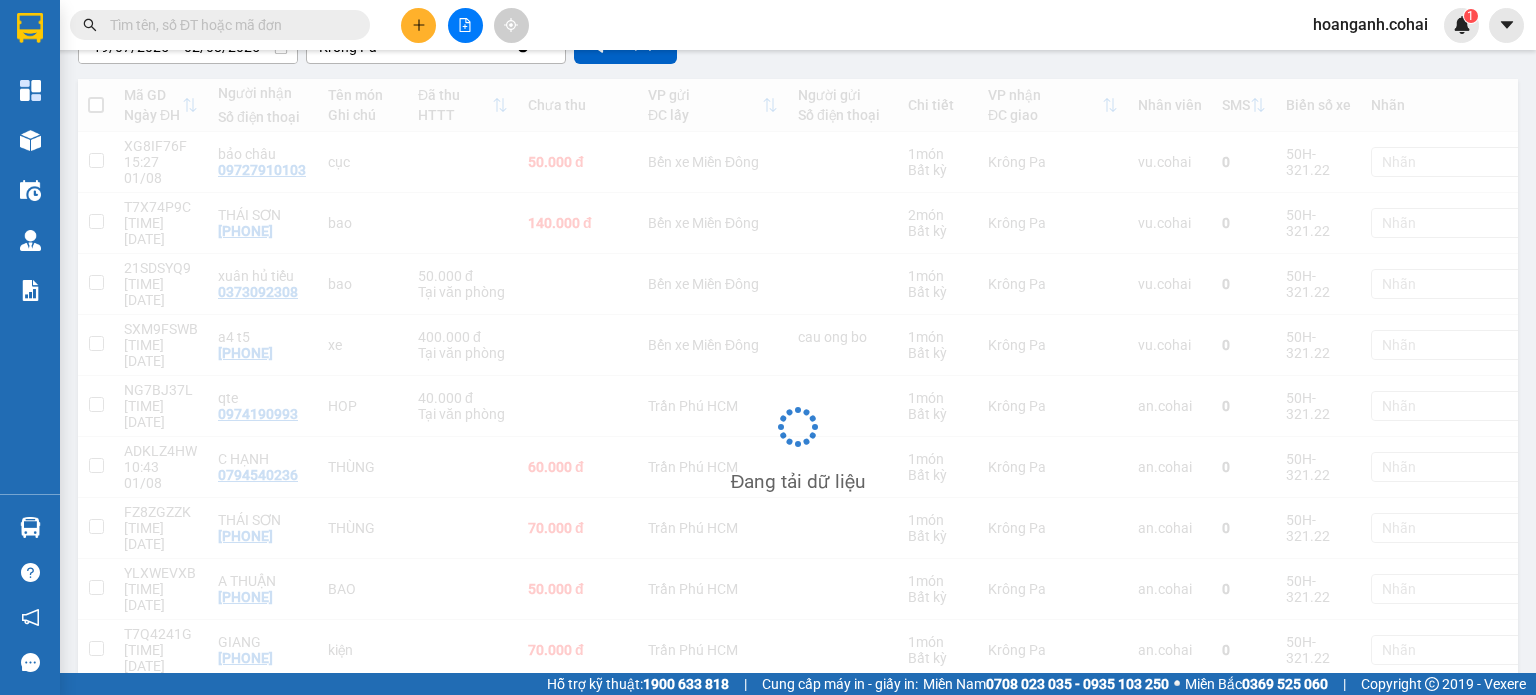 scroll, scrollTop: 92, scrollLeft: 0, axis: vertical 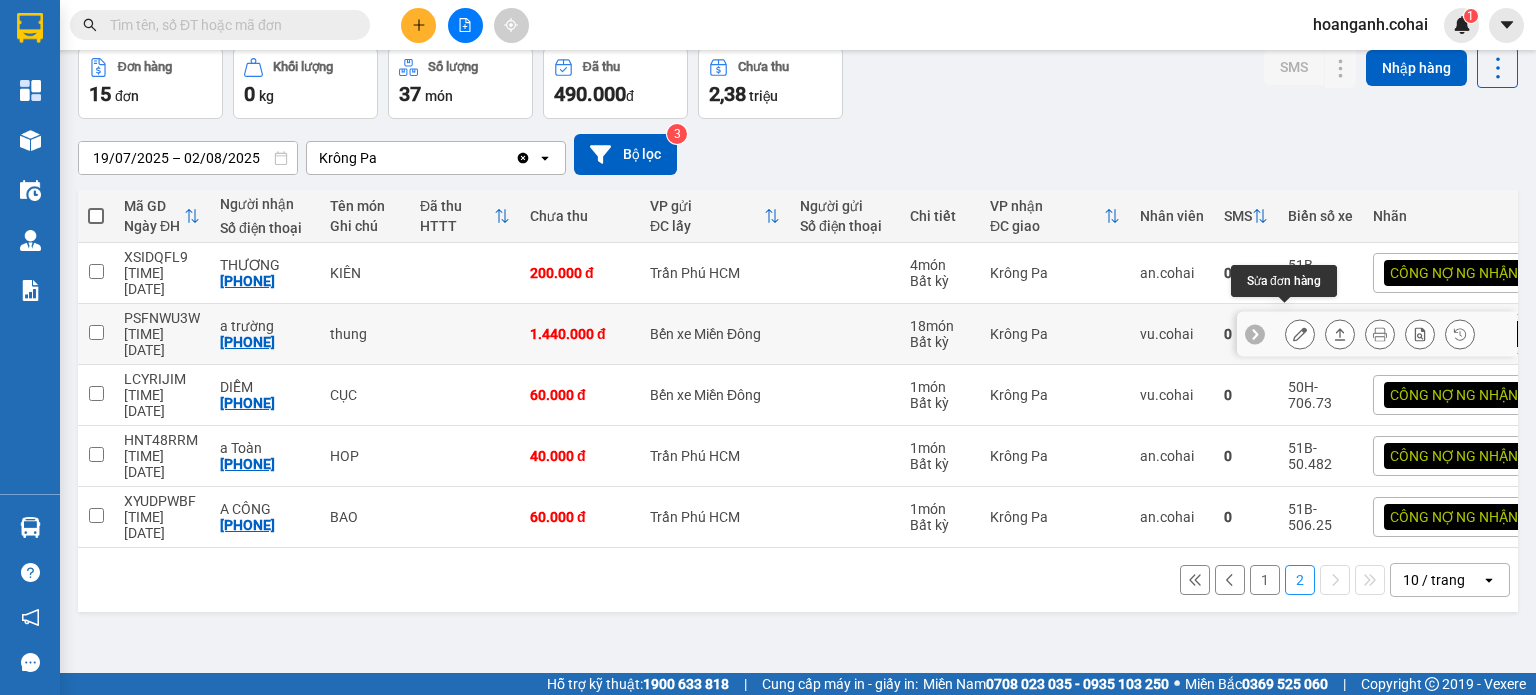 click 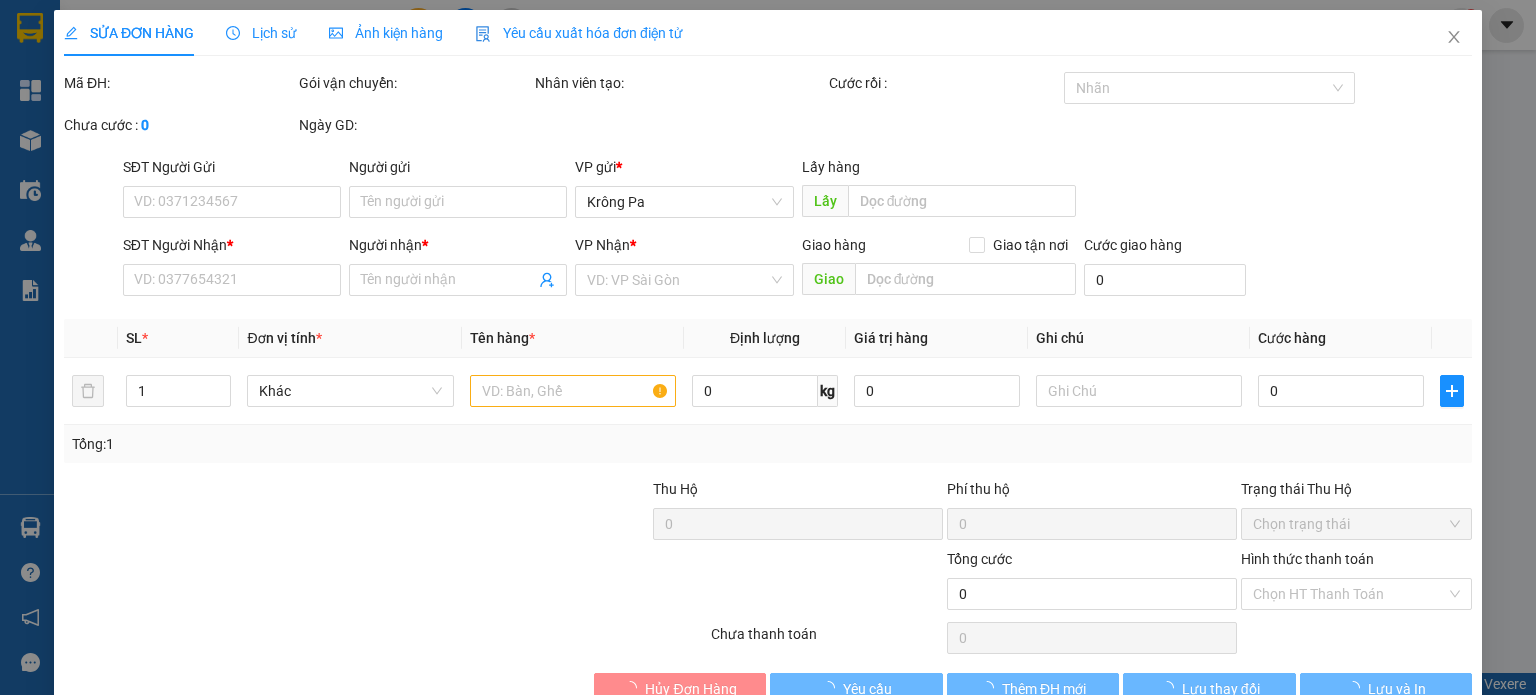 type on "[PHONE]" 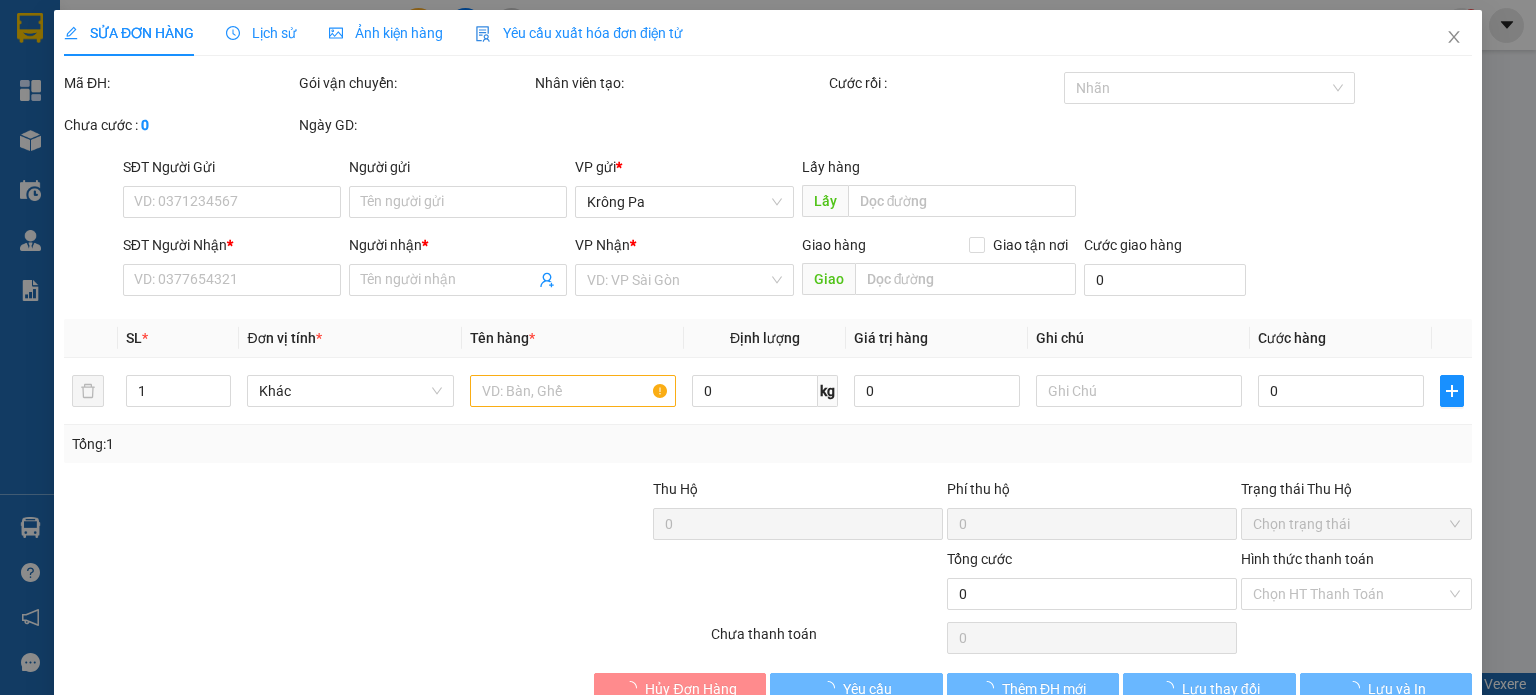 type on "a trường" 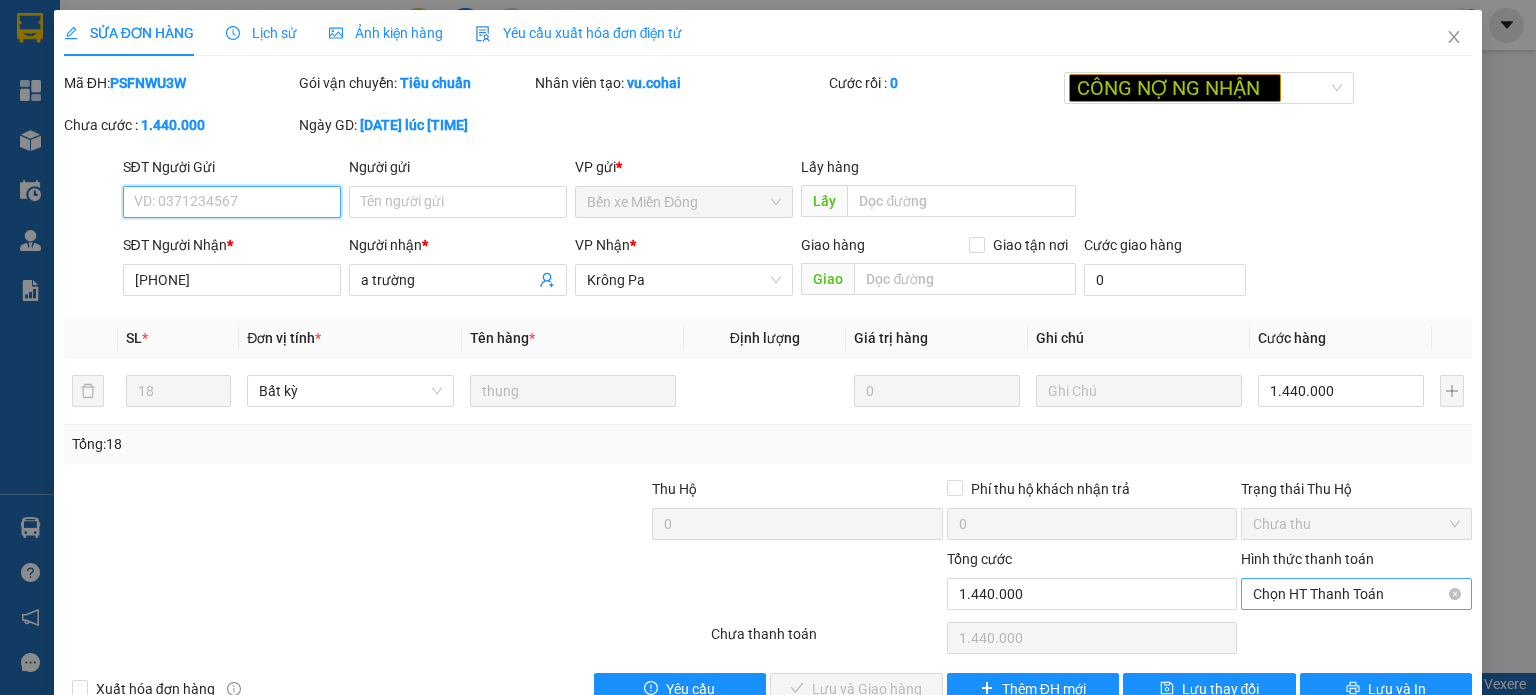 click on "Chọn HT Thanh Toán" at bounding box center [1356, 594] 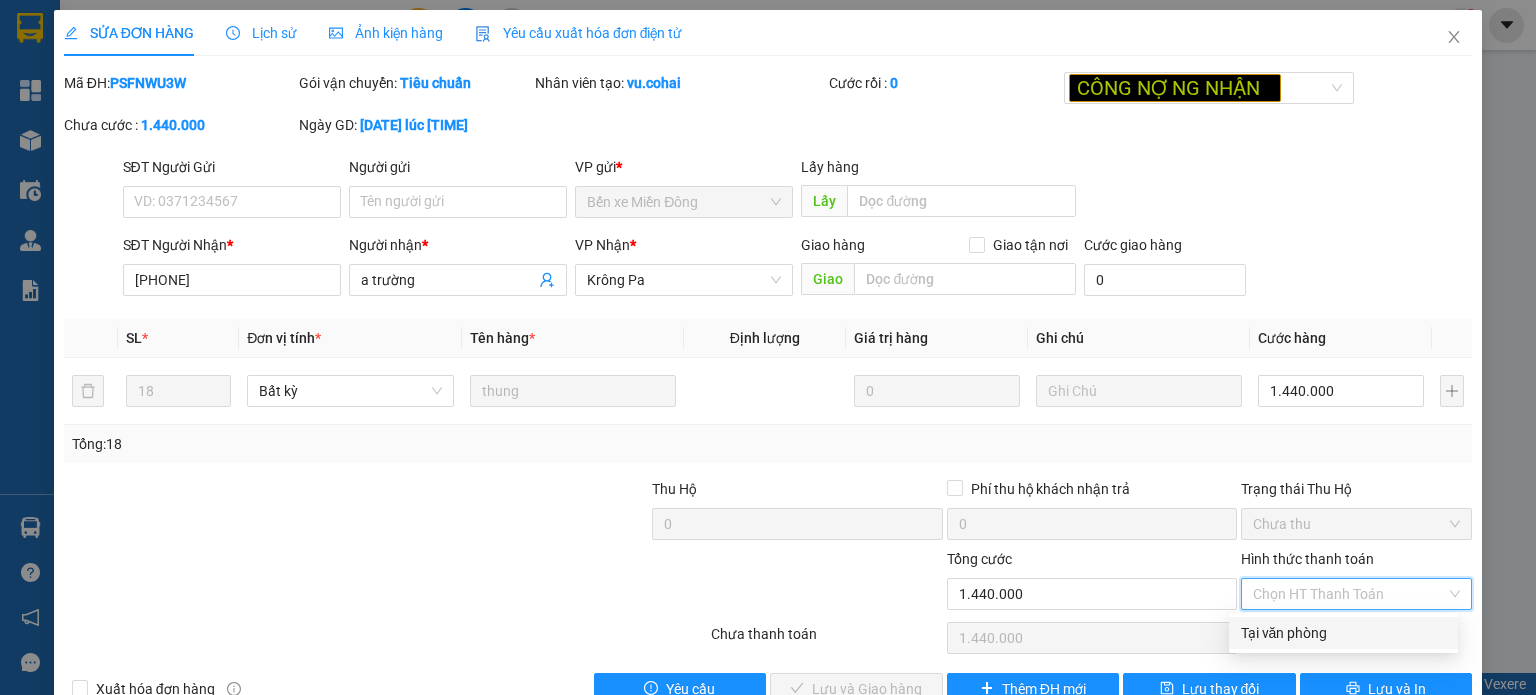 click on "Tại văn phòng" at bounding box center [1343, 633] 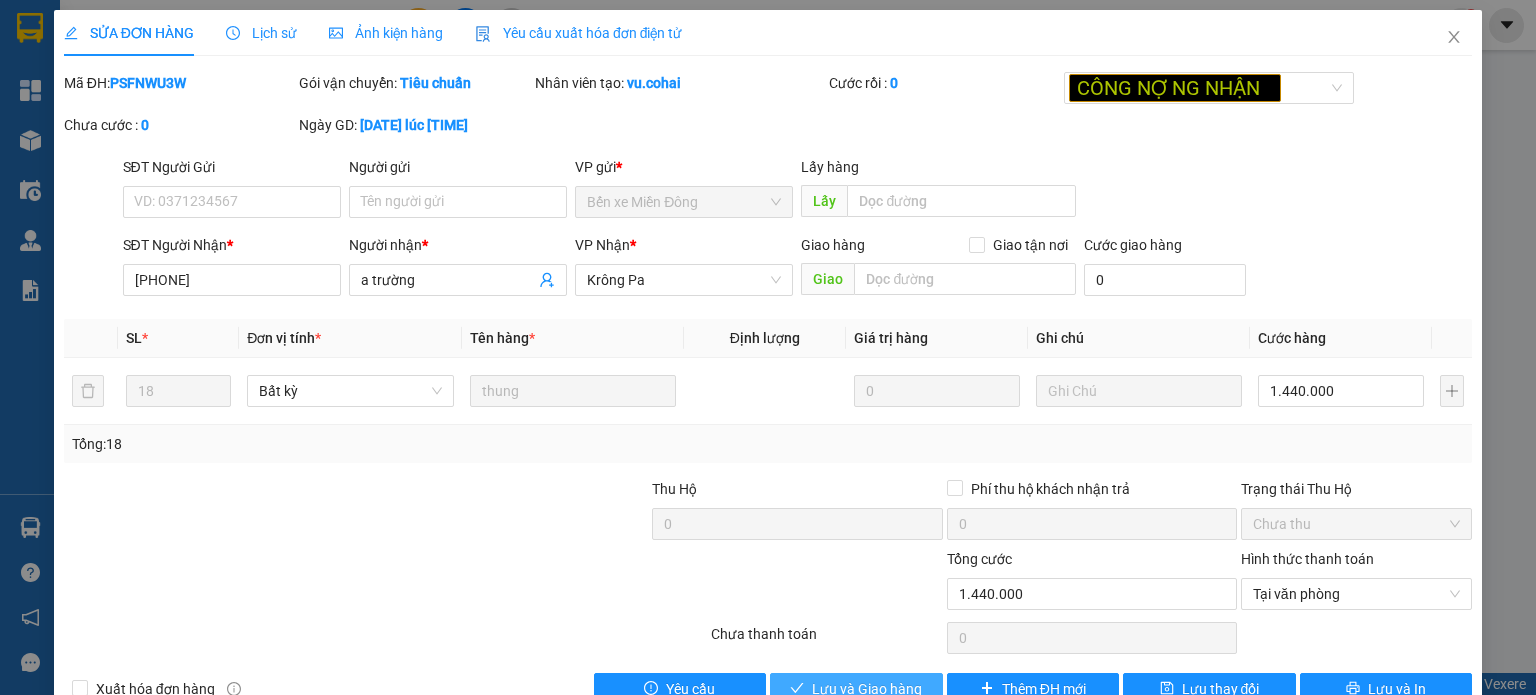 click on "Lưu và Giao hàng" at bounding box center [867, 689] 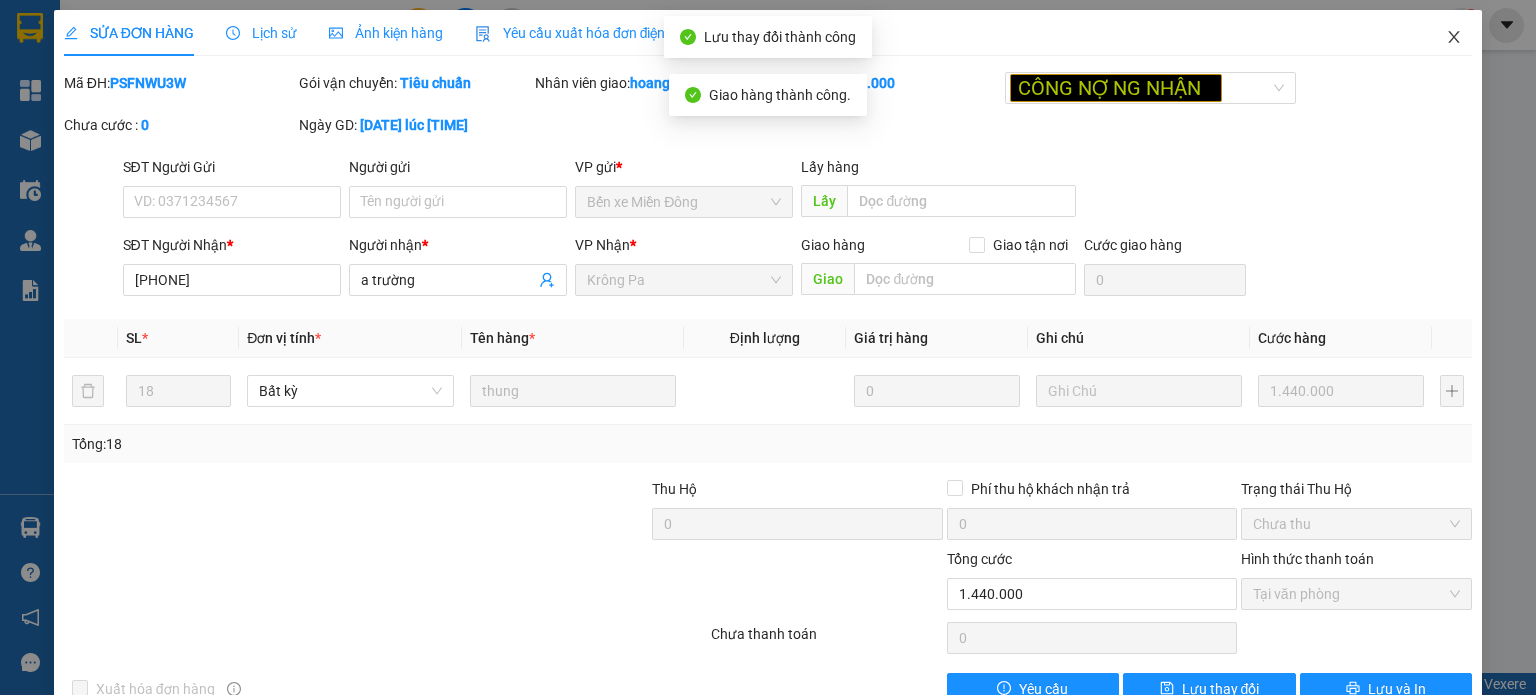 click 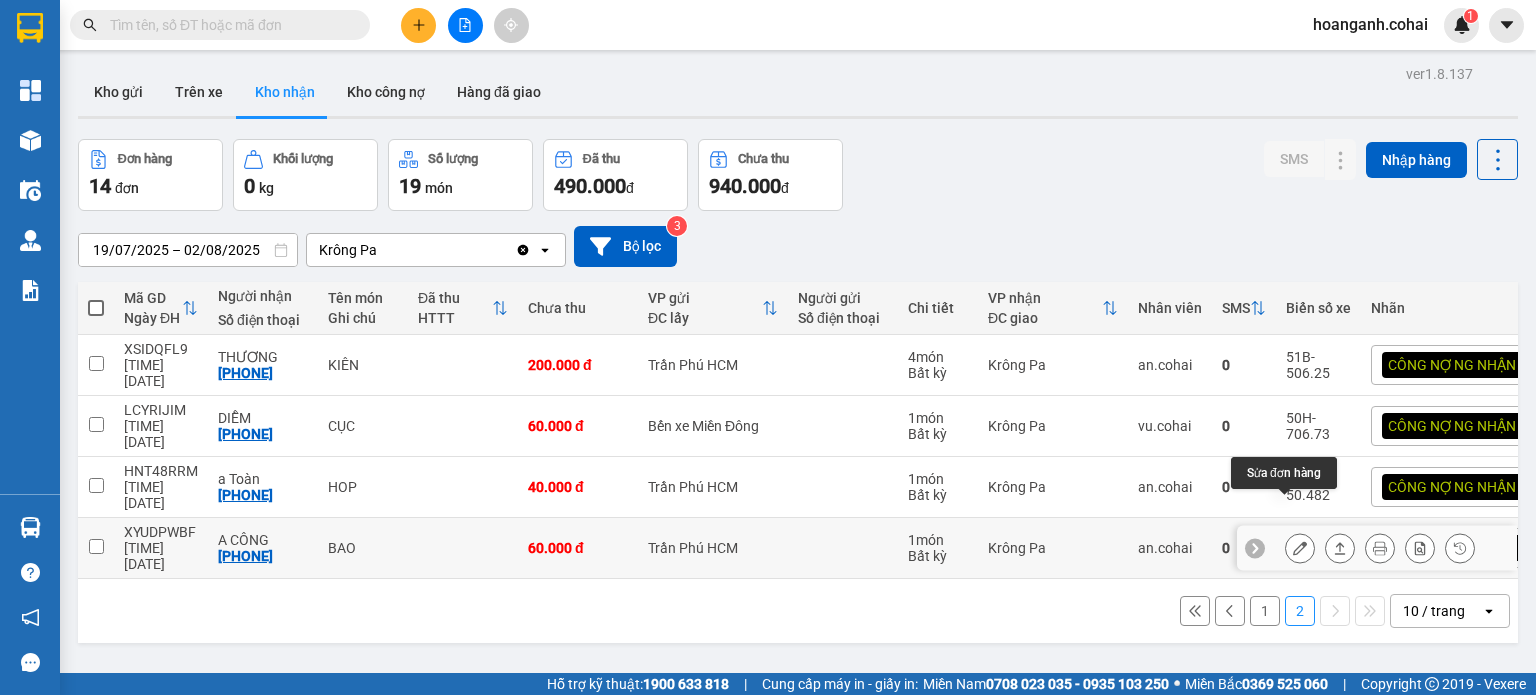 click 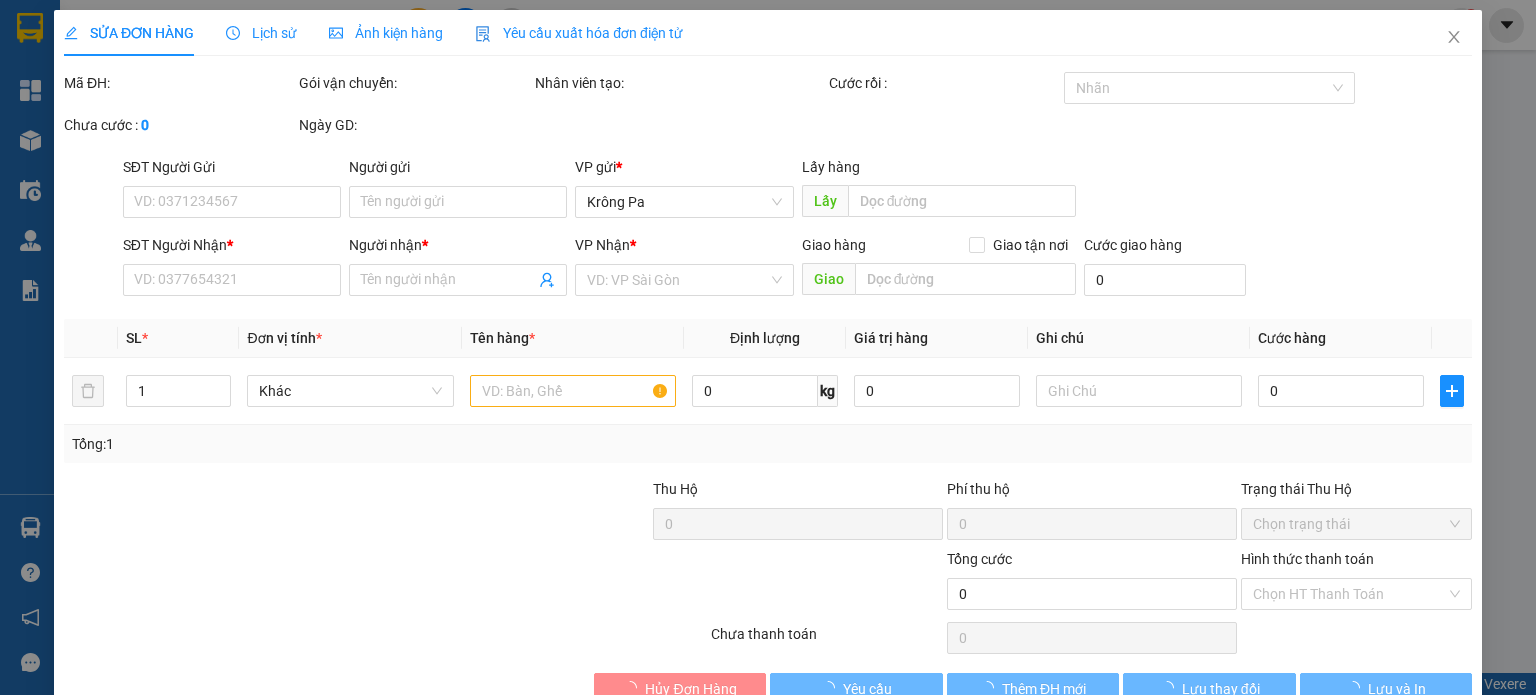 type on "[PHONE]" 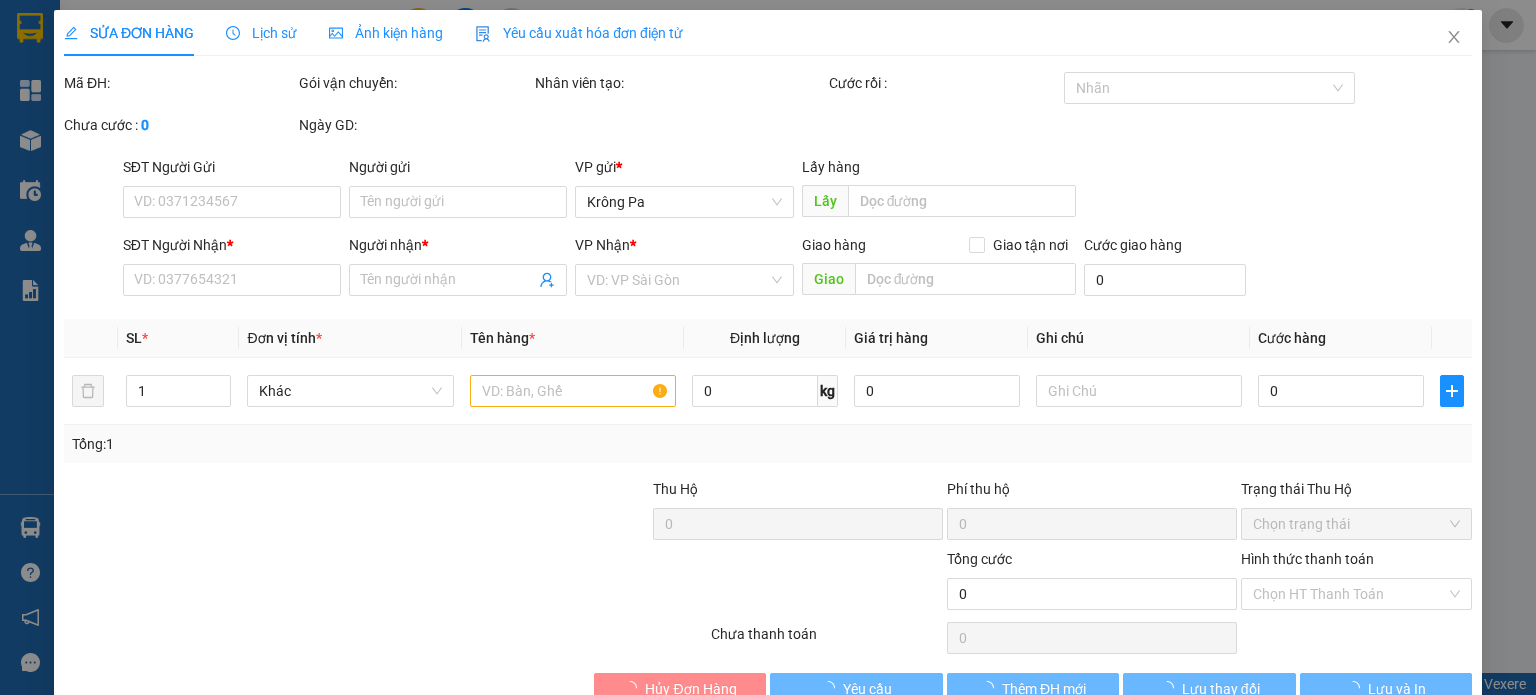 type on "A CÔNG" 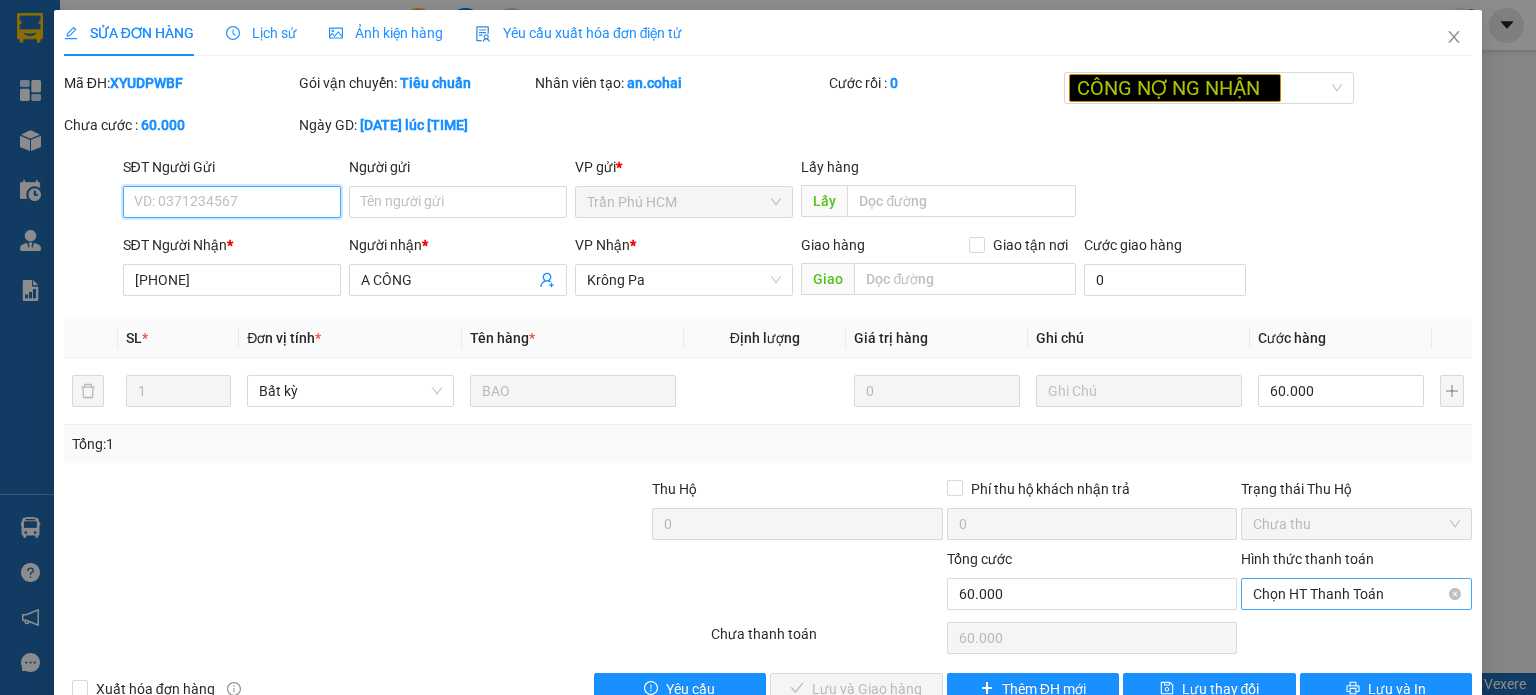 click on "Chọn HT Thanh Toán" at bounding box center (1356, 594) 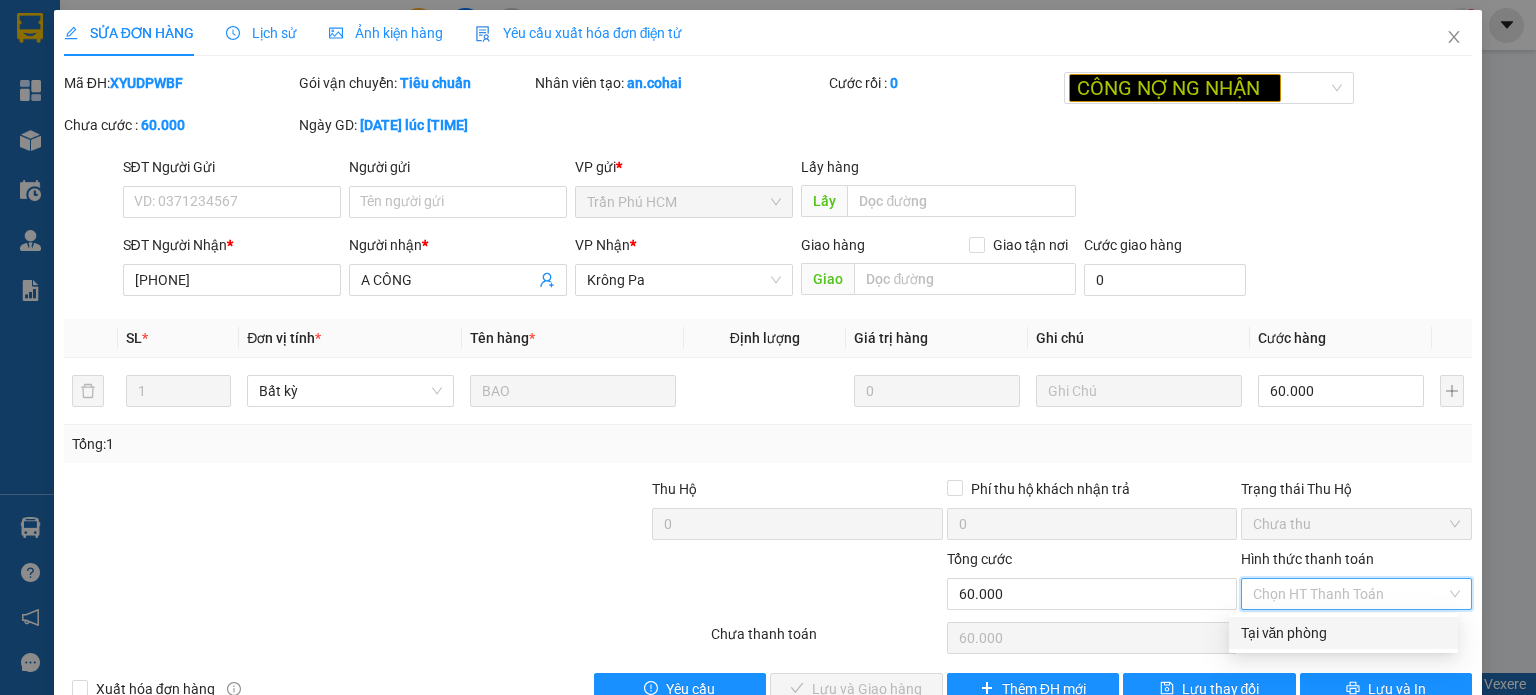 click on "Tại văn phòng" at bounding box center [1343, 633] 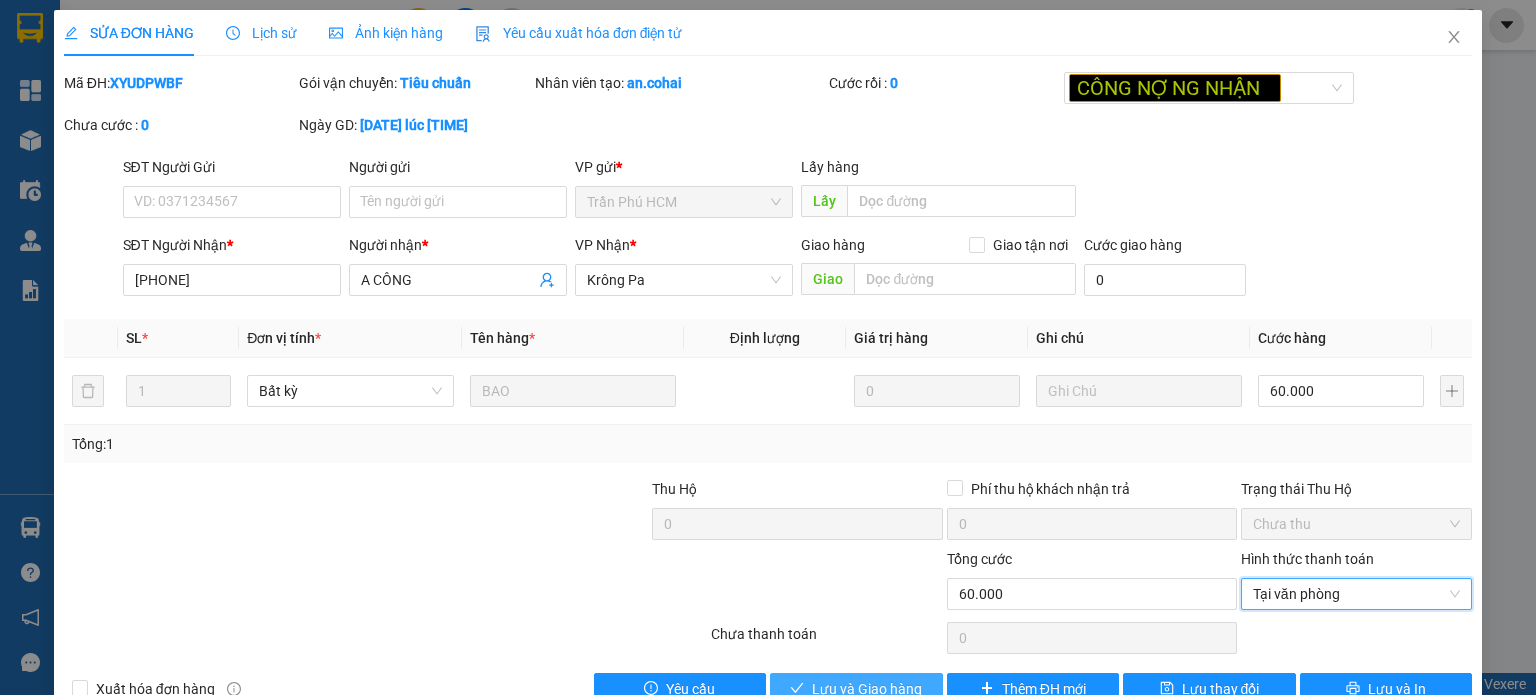 click on "Lưu và Giao hàng" at bounding box center (867, 689) 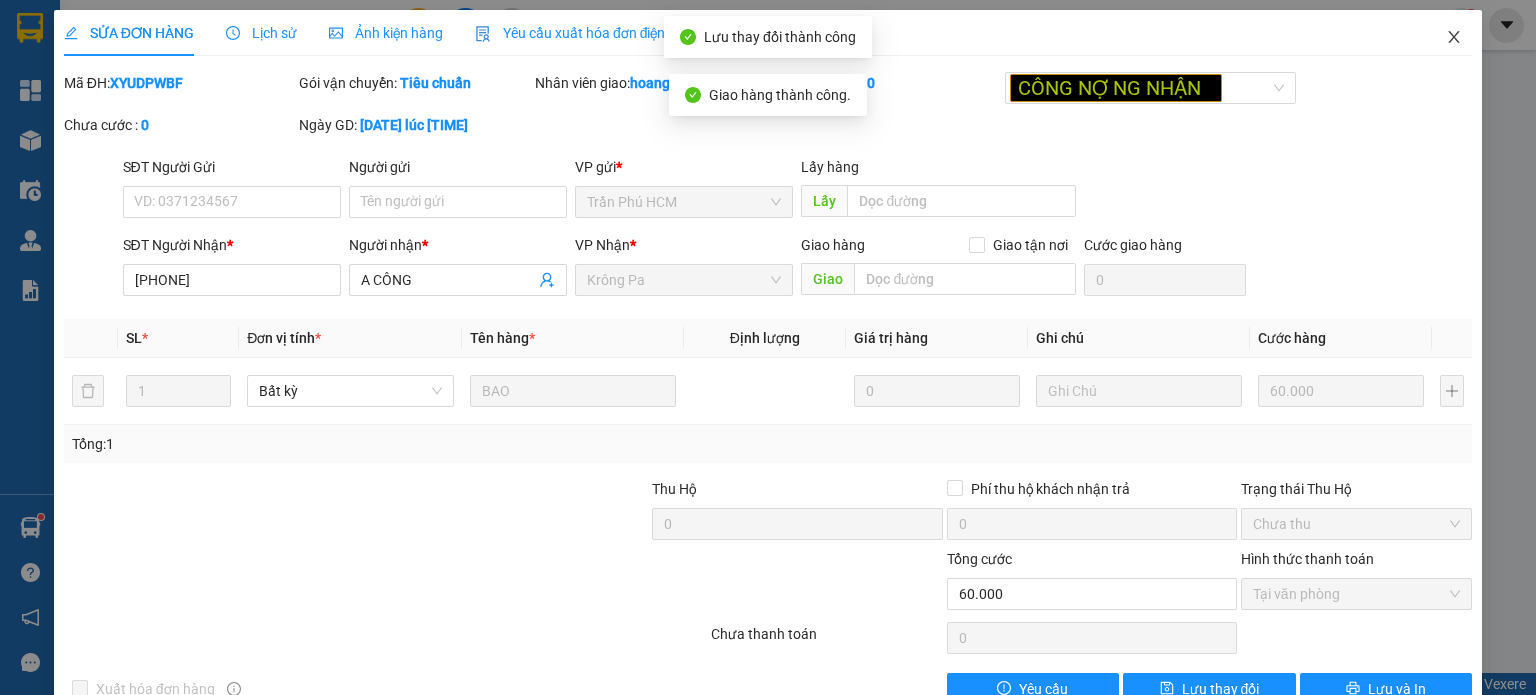 click 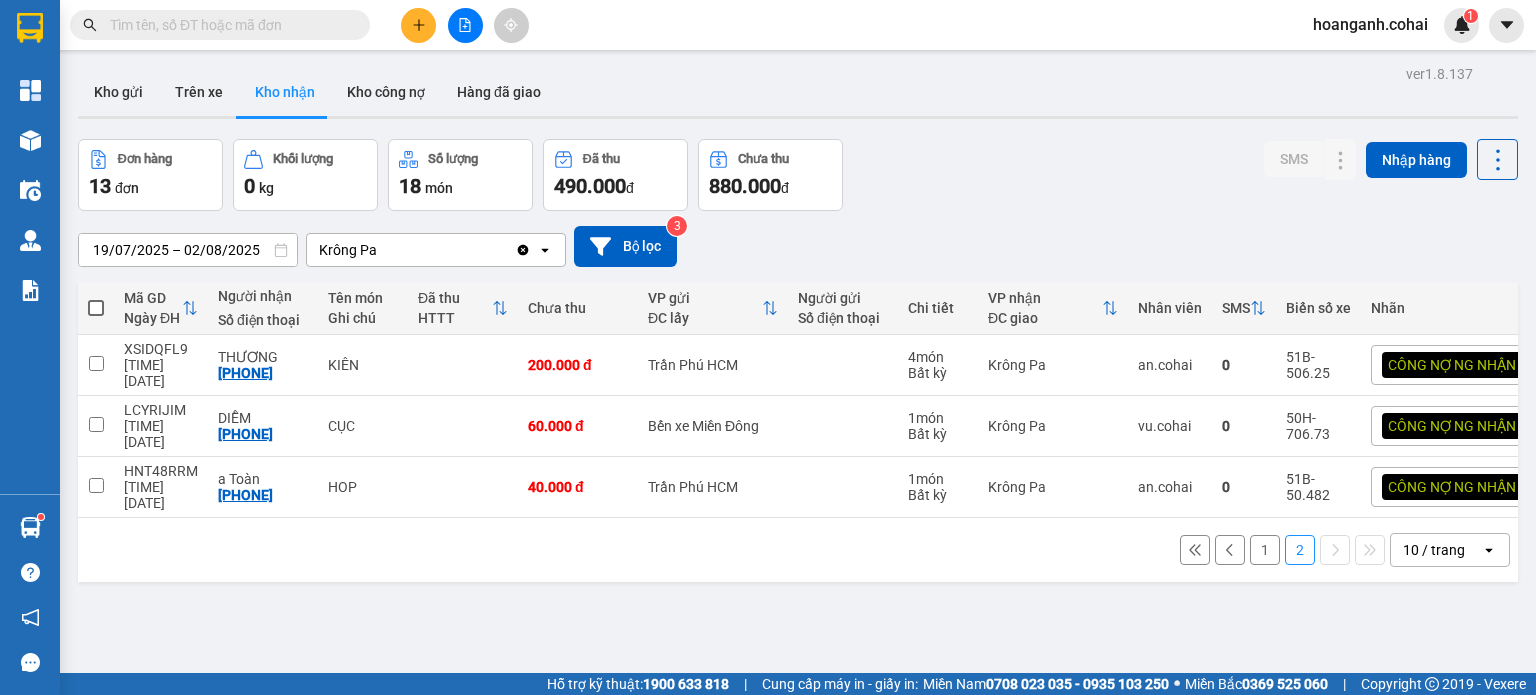 click on "1" at bounding box center (1265, 550) 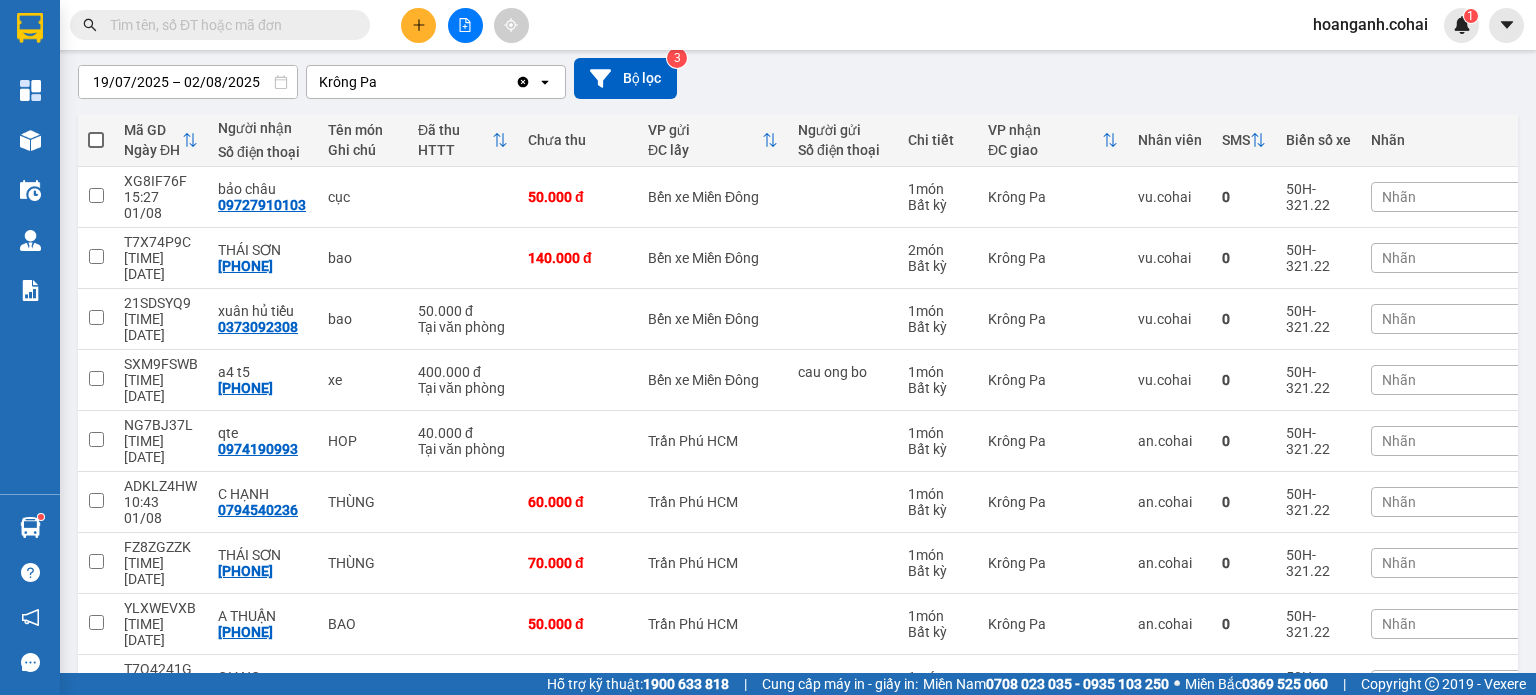 scroll, scrollTop: 200, scrollLeft: 0, axis: vertical 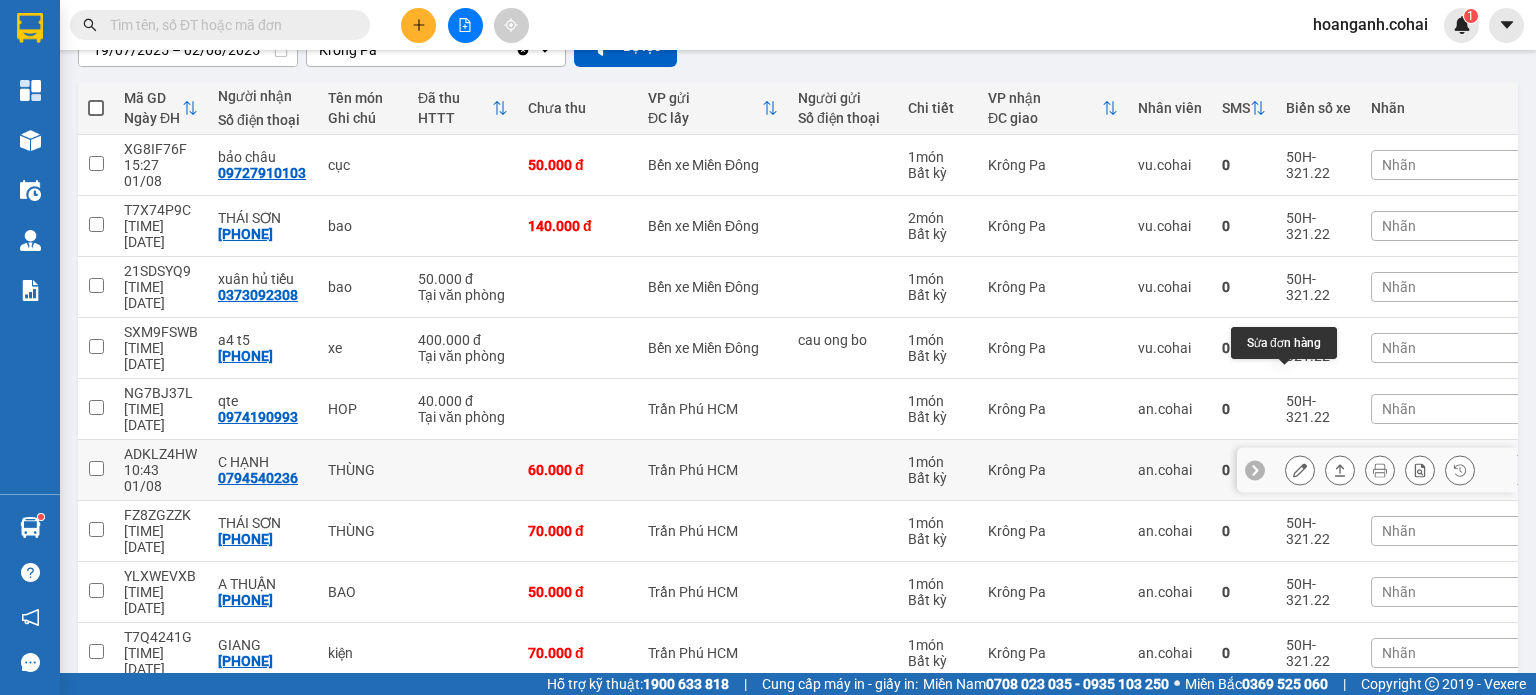 click at bounding box center [1300, 470] 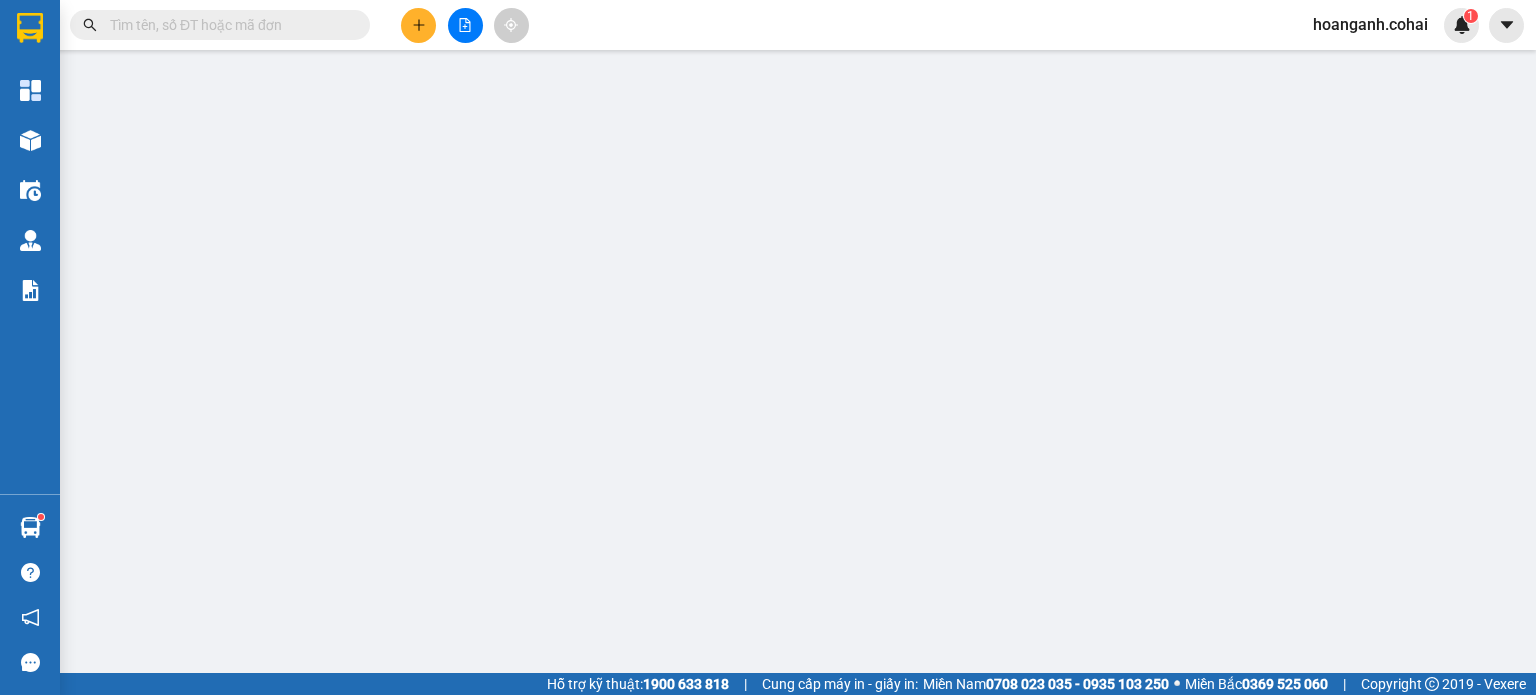 scroll, scrollTop: 0, scrollLeft: 0, axis: both 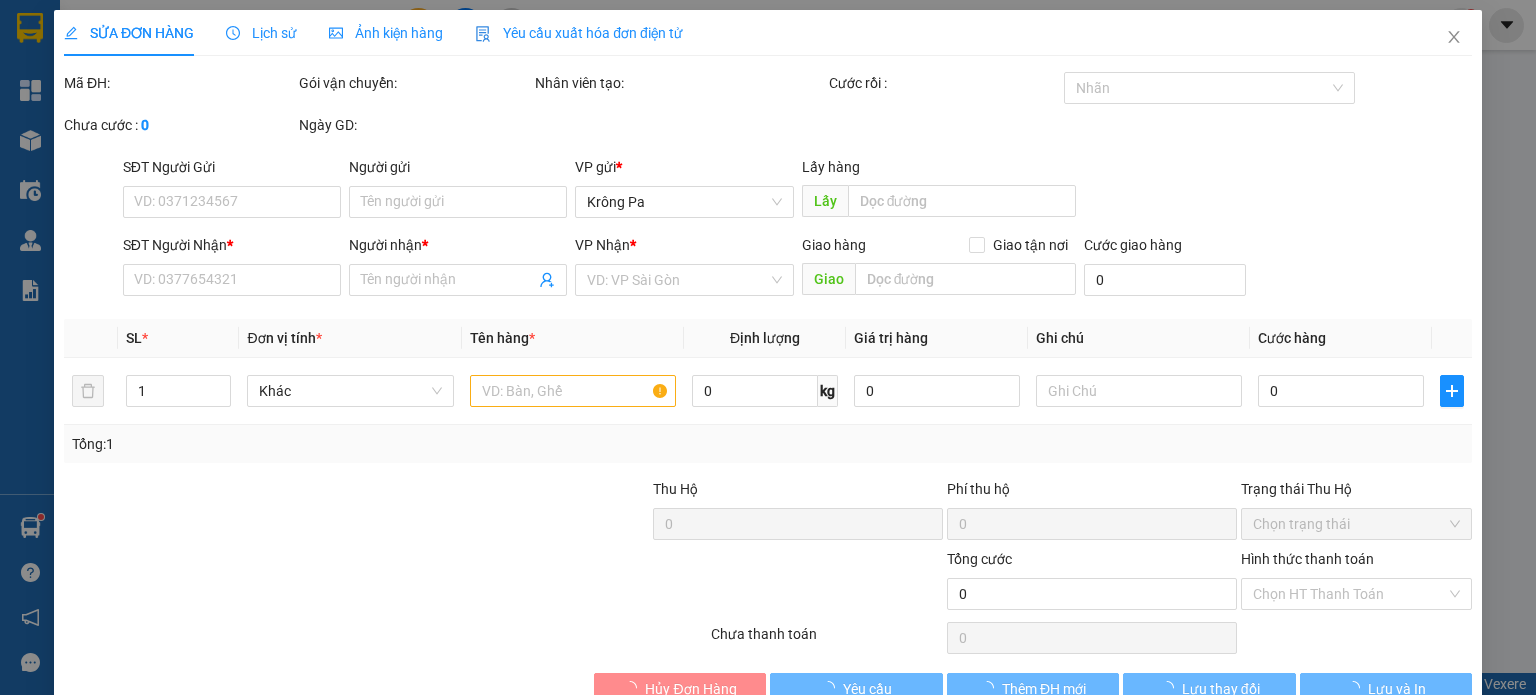 type on "0794540236" 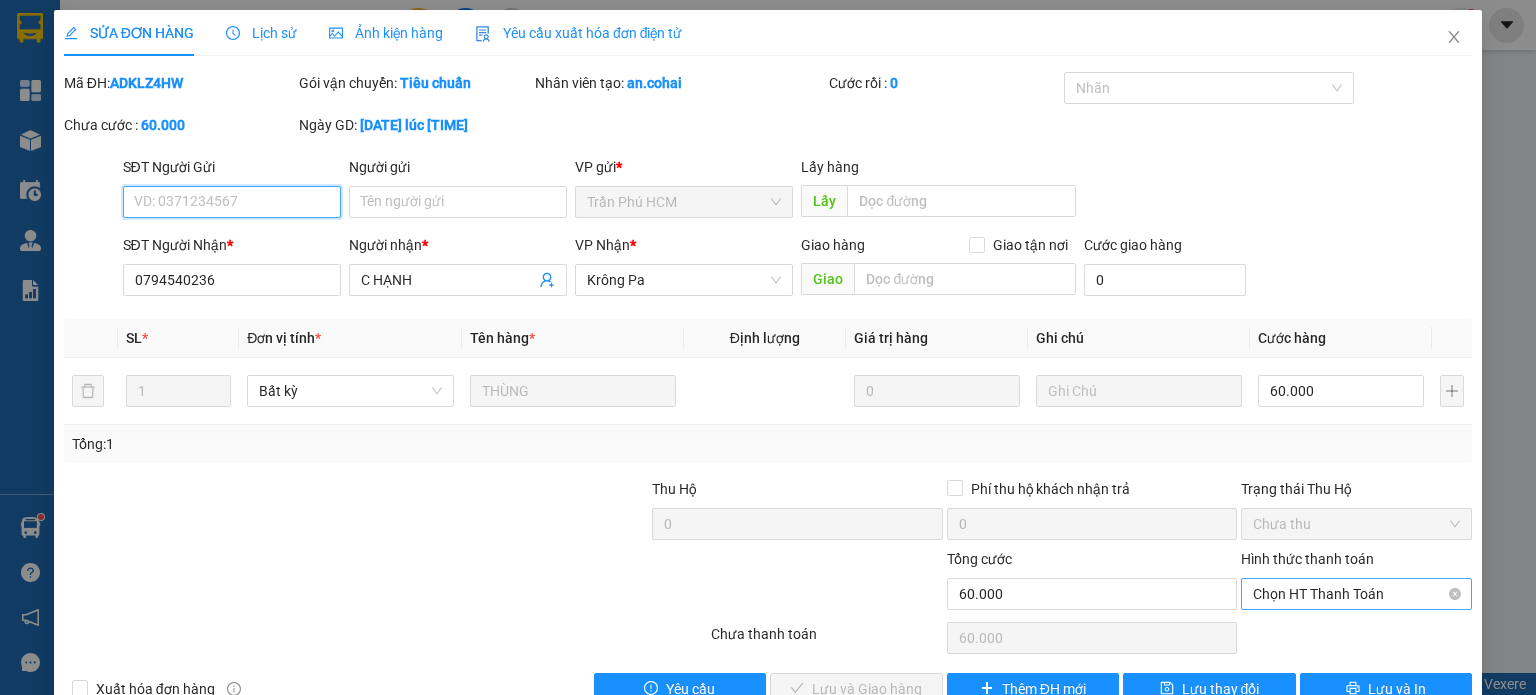 click on "Chọn HT Thanh Toán" at bounding box center [1356, 594] 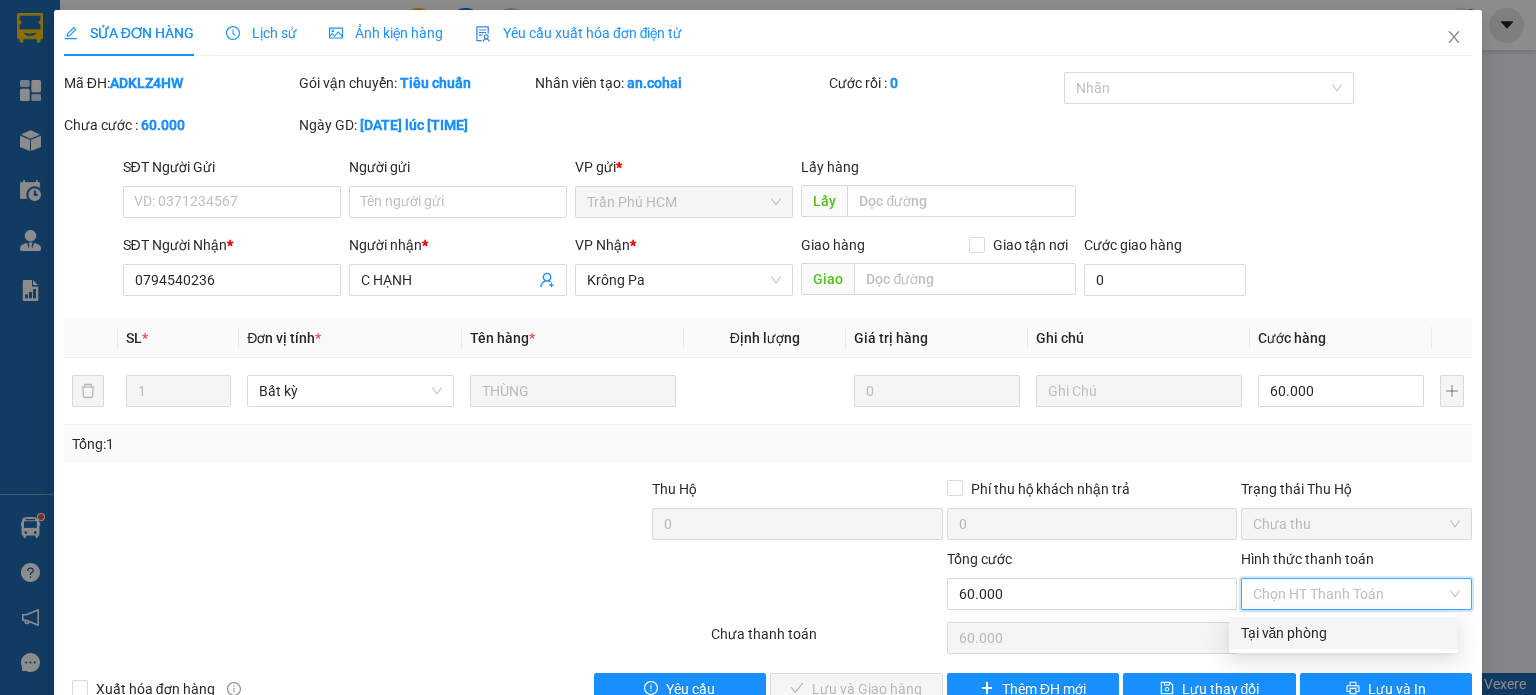 click on "Tại văn phòng" at bounding box center (1343, 633) 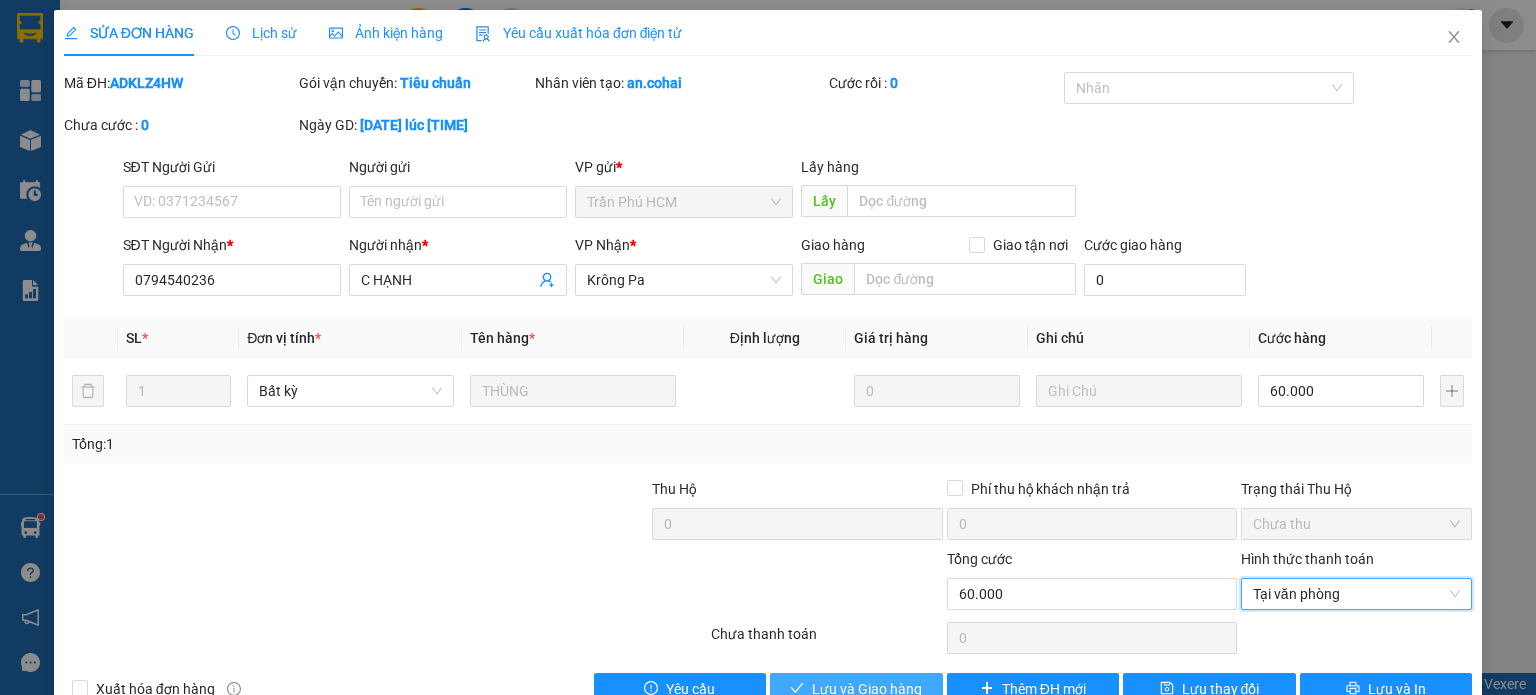 click on "Lưu và Giao hàng" at bounding box center [867, 689] 